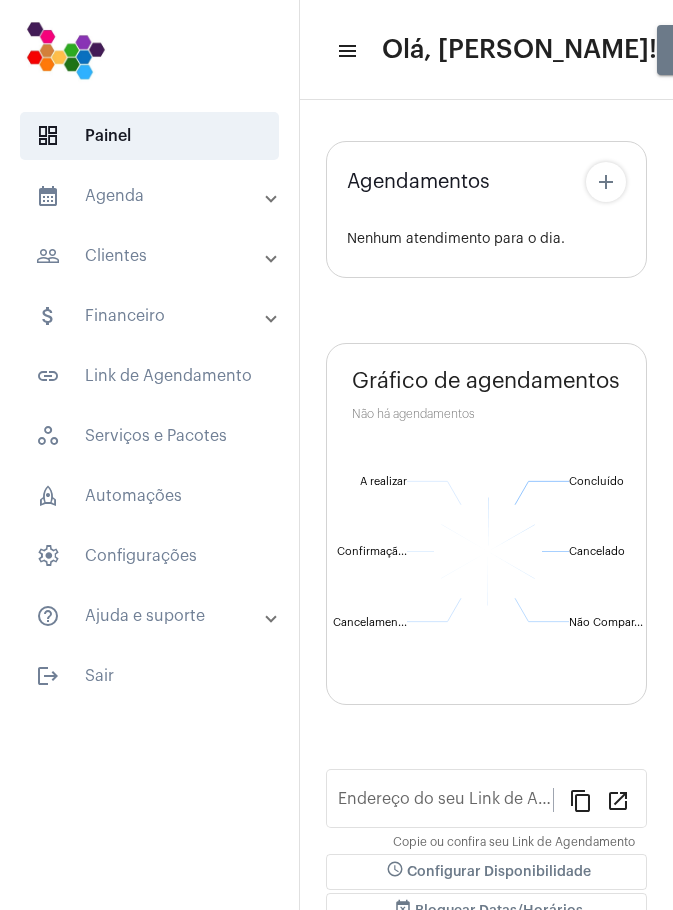 scroll, scrollTop: 0, scrollLeft: 0, axis: both 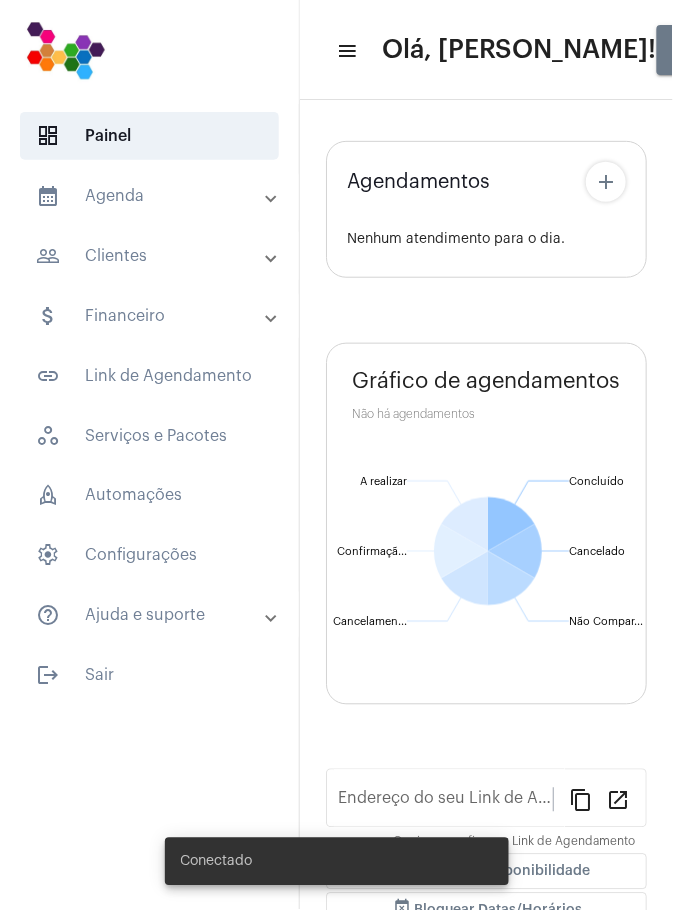 type on "[URL][DOMAIN_NAME]" 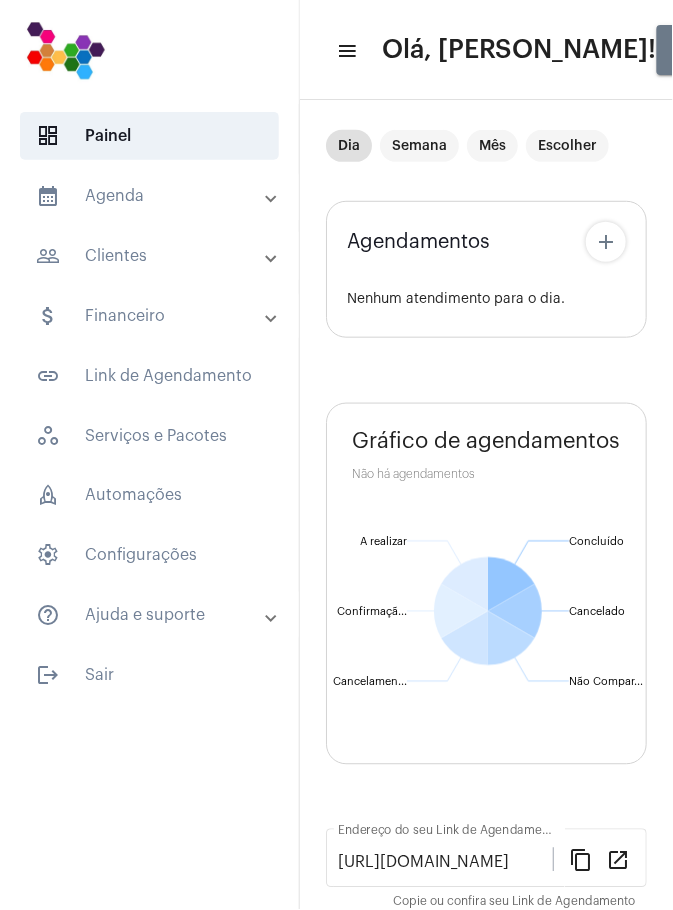 click on "people_outline  Clientes" at bounding box center (151, 256) 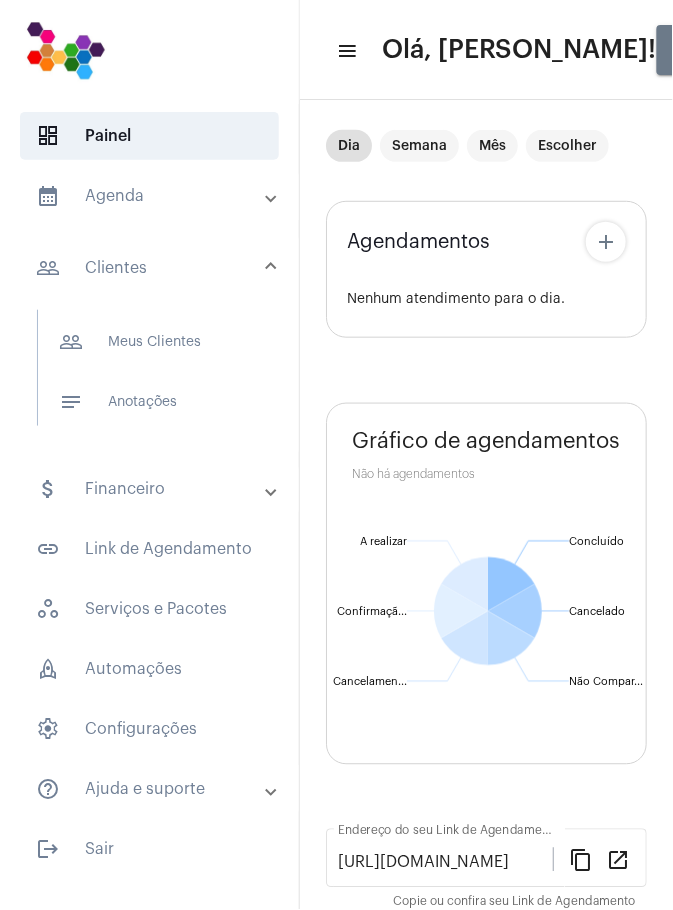 click on "people_outline  Meus Clientes" at bounding box center (148, 342) 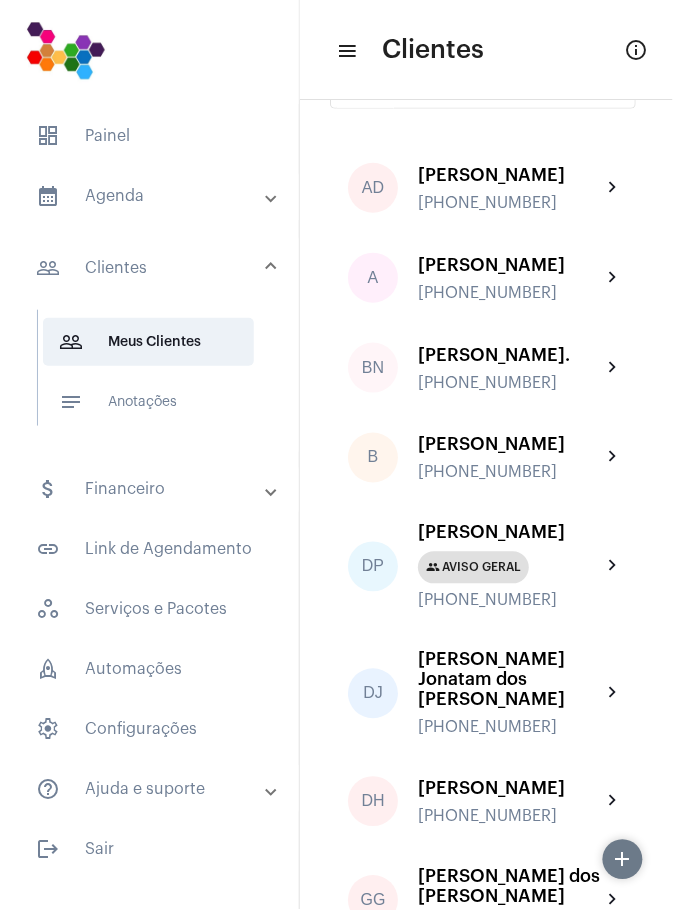 scroll, scrollTop: 69, scrollLeft: 0, axis: vertical 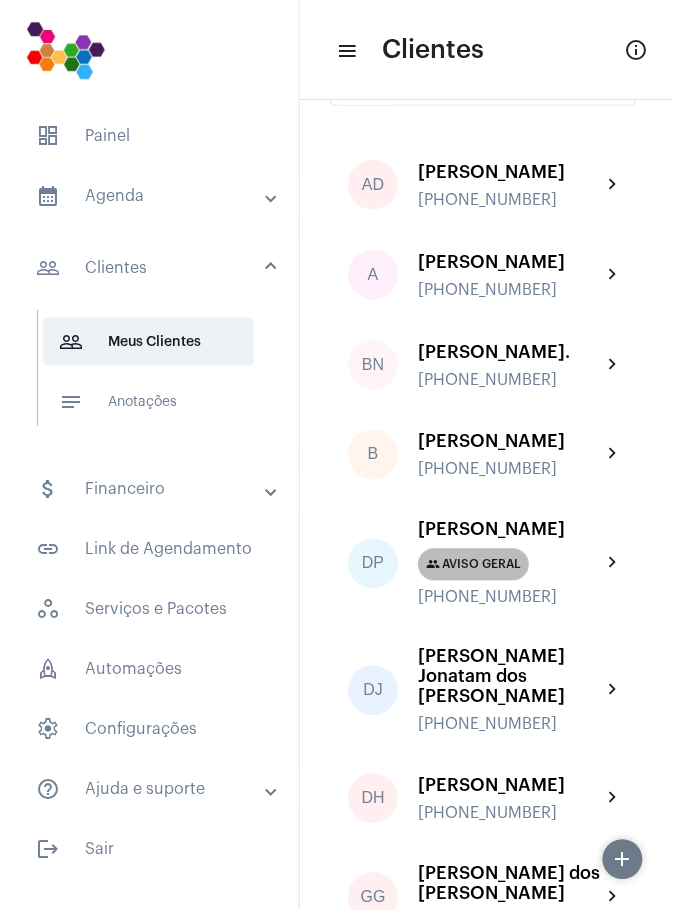 click on "group  AVISO GERAL" 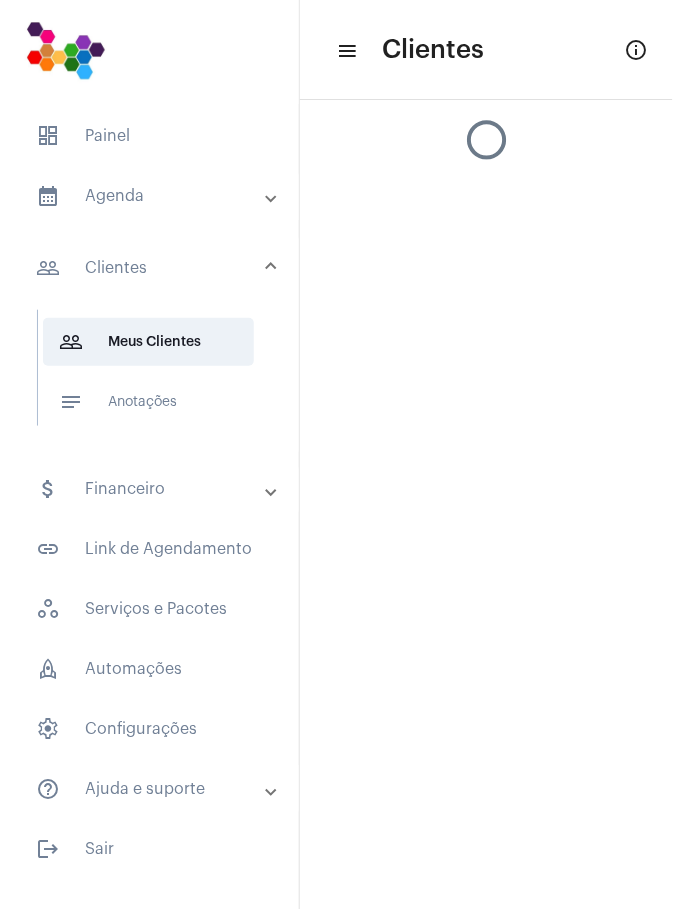 scroll, scrollTop: 0, scrollLeft: 0, axis: both 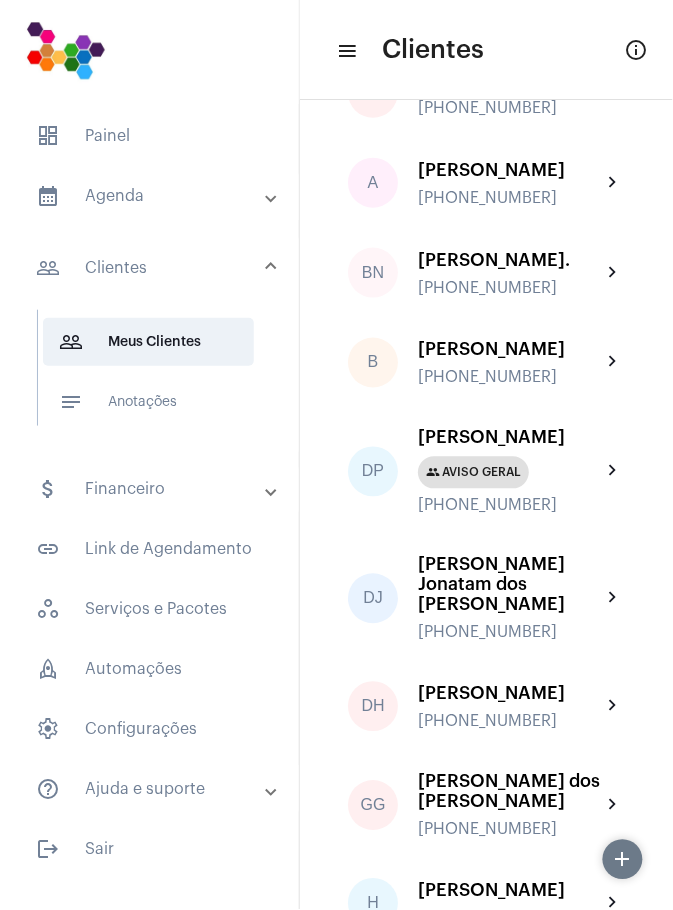 click on "chevron_right" 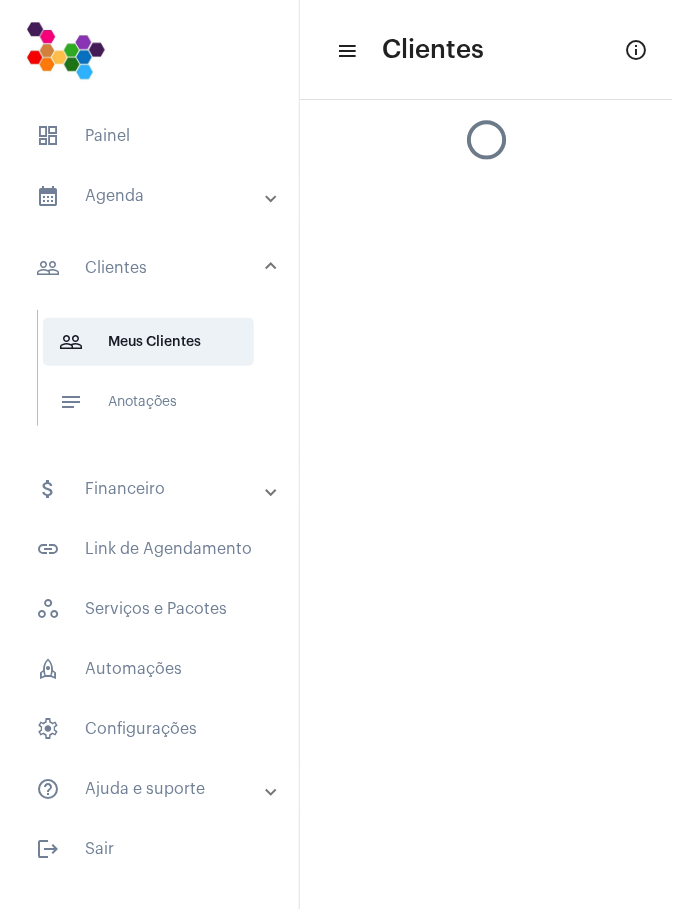 scroll, scrollTop: 0, scrollLeft: 0, axis: both 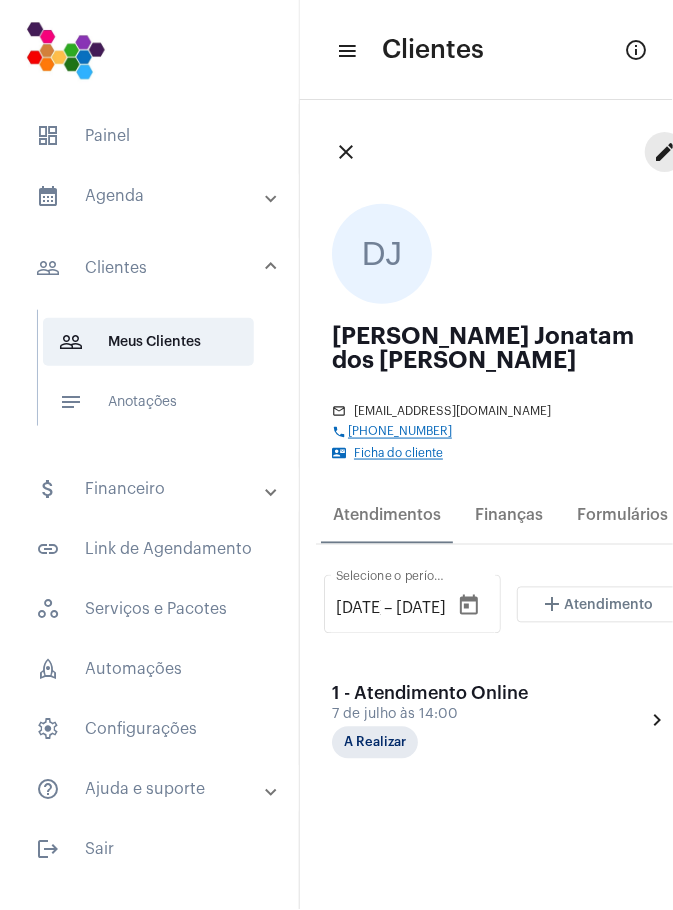 click on "edit" 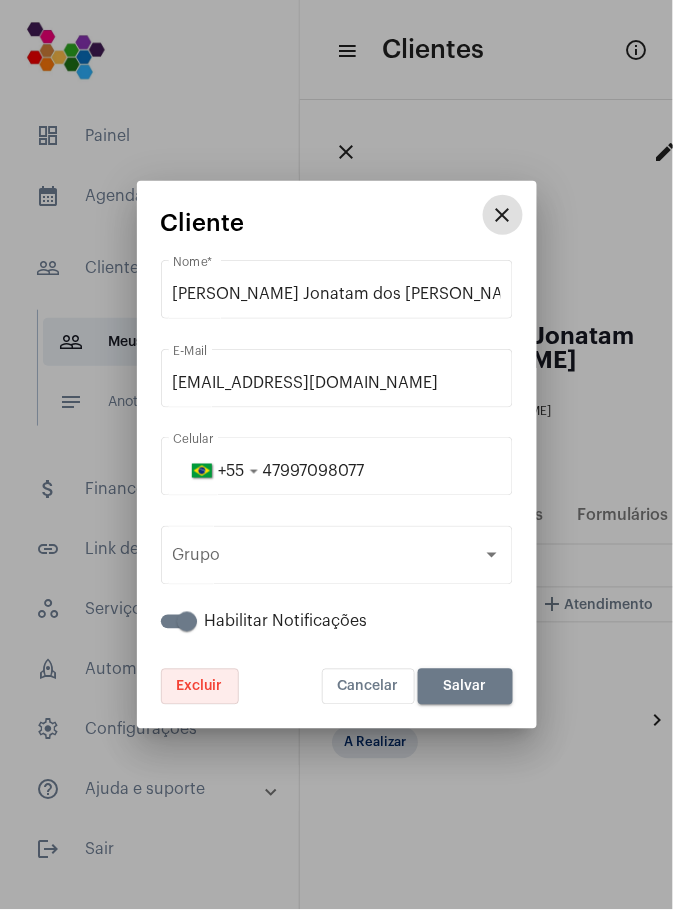 click on "Excluir" at bounding box center [200, 687] 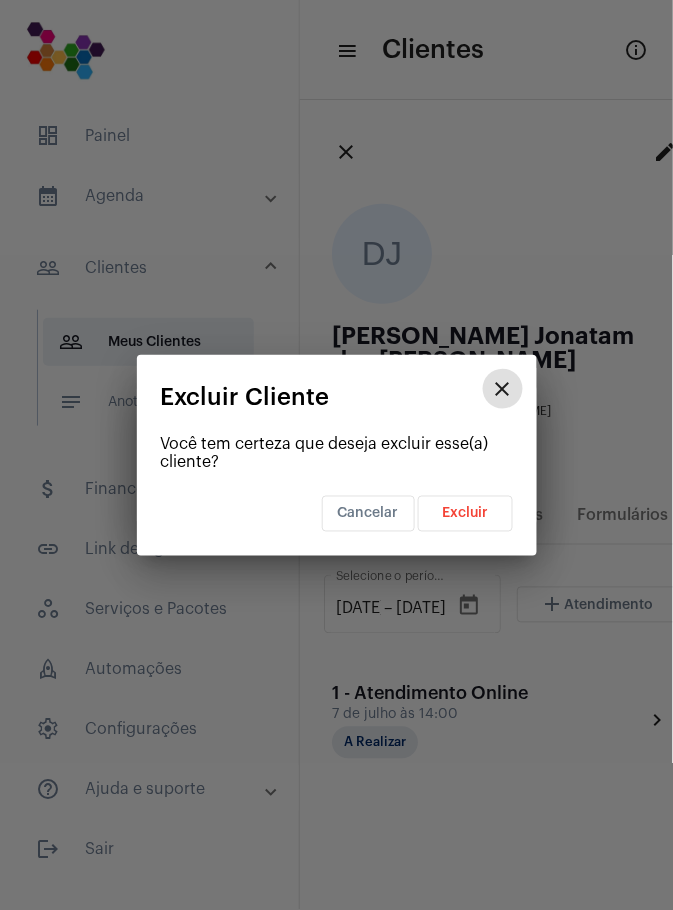 click on "Excluir" at bounding box center [465, 514] 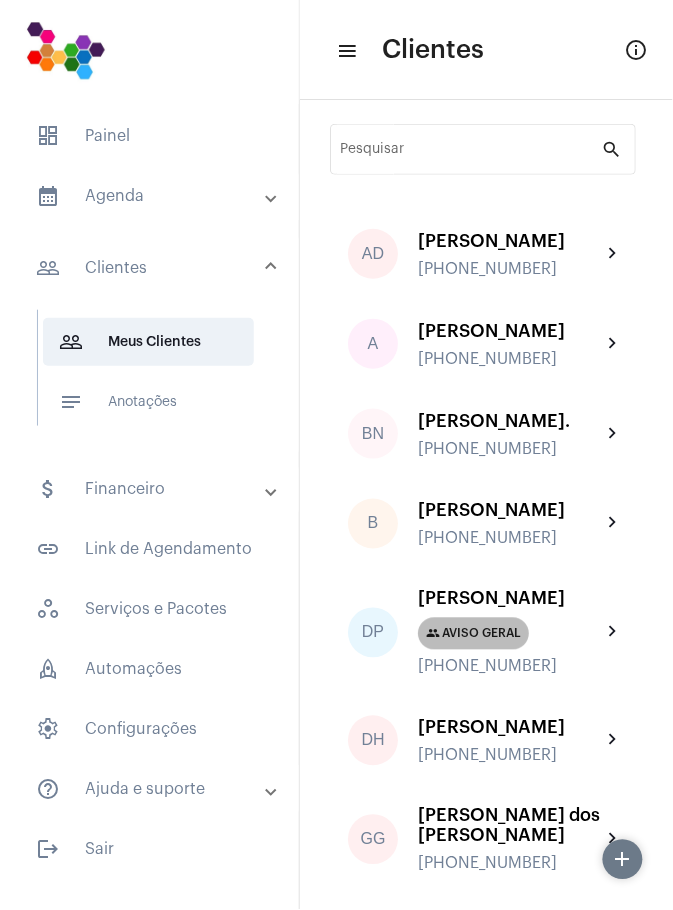 click on "group  AVISO GERAL" 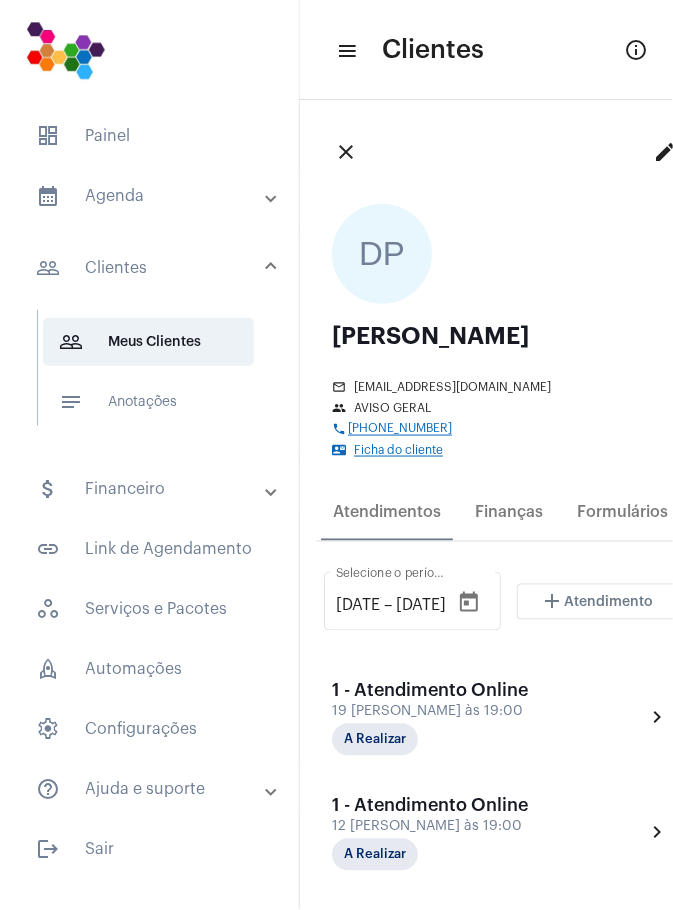 click on "edit" 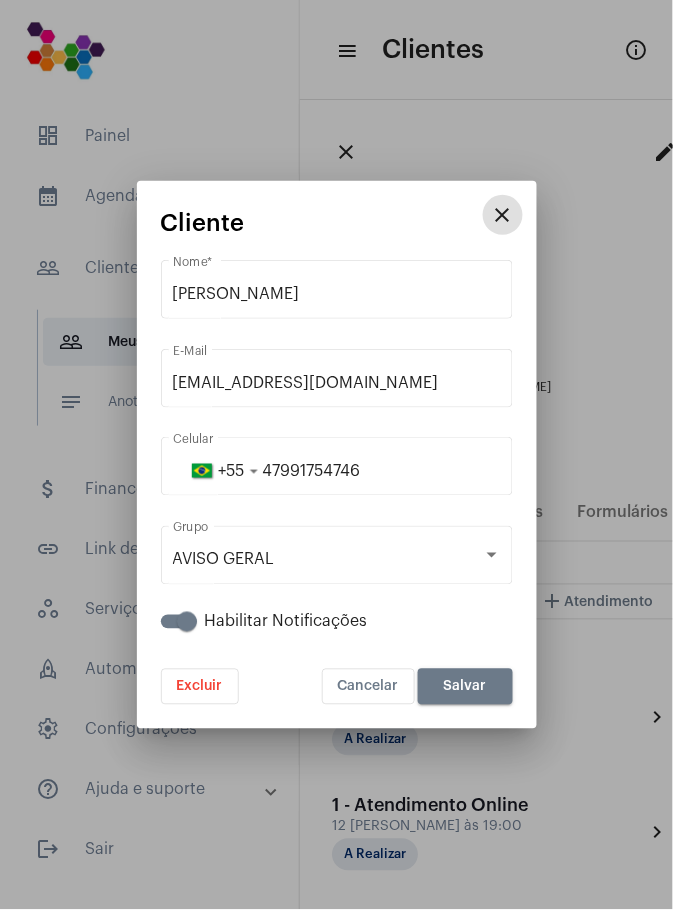 click on "AVISO GERAL" at bounding box center (328, 560) 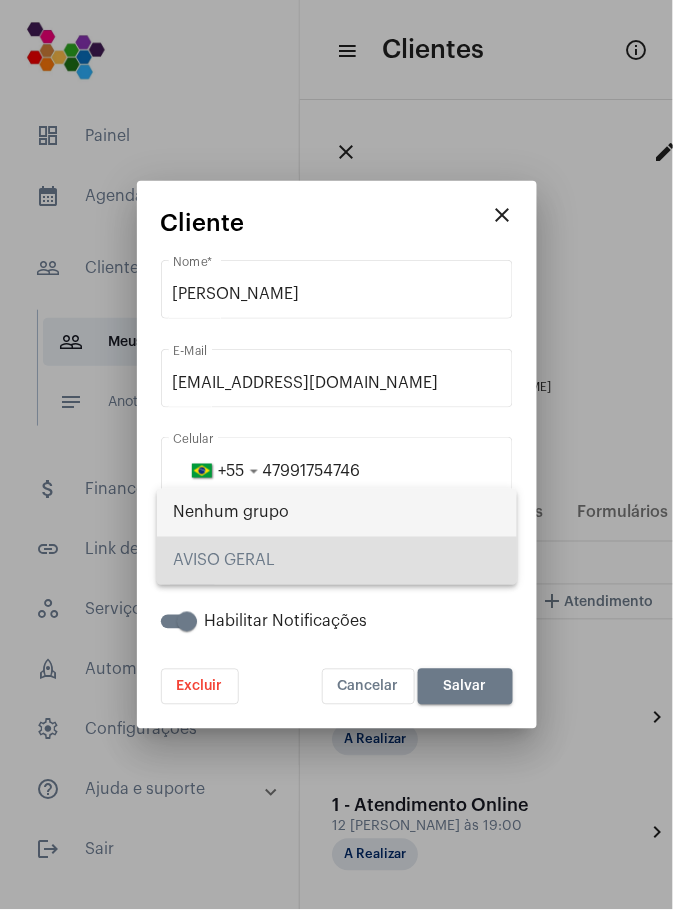 click on "Nenhum grupo" at bounding box center [337, 513] 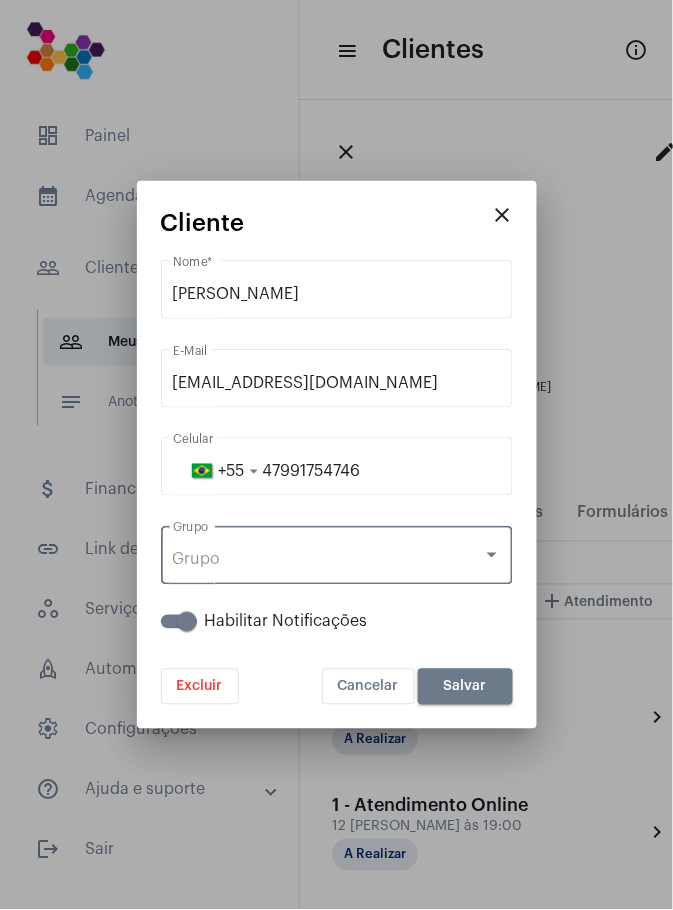 click on "Salvar" at bounding box center (465, 687) 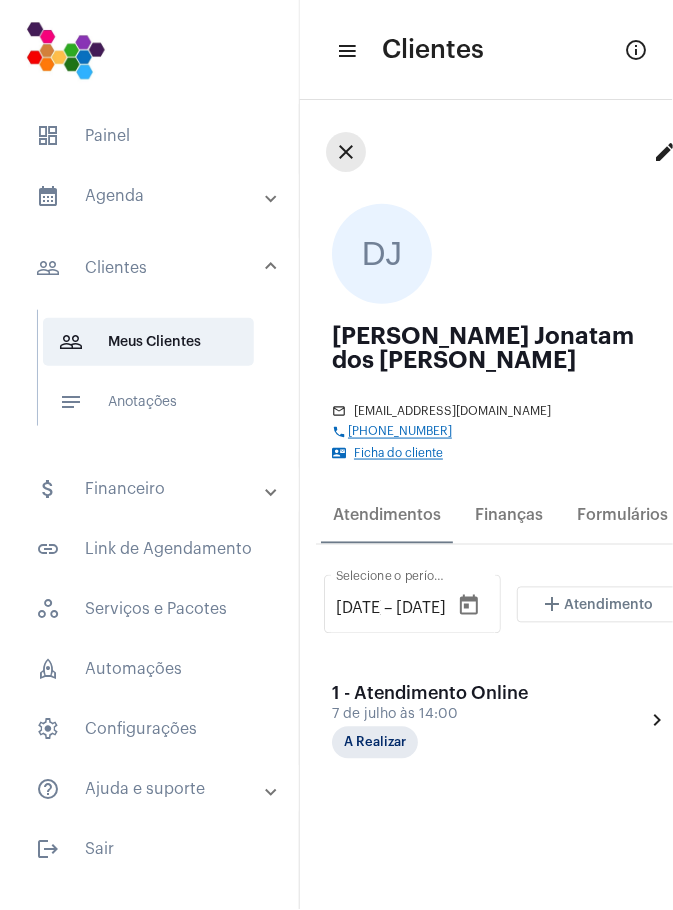 click on "close" 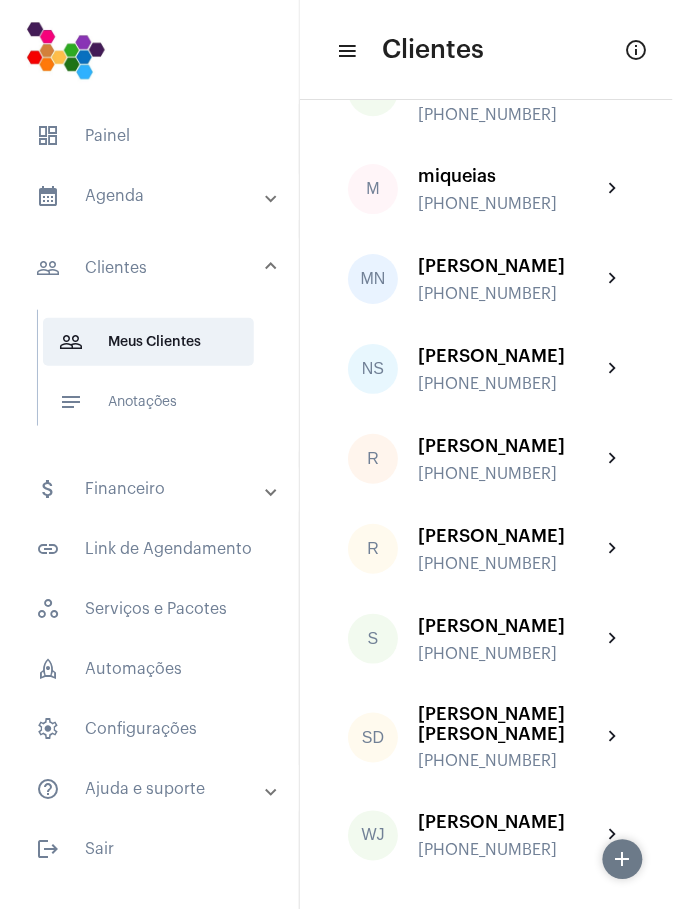 scroll, scrollTop: 1755, scrollLeft: 0, axis: vertical 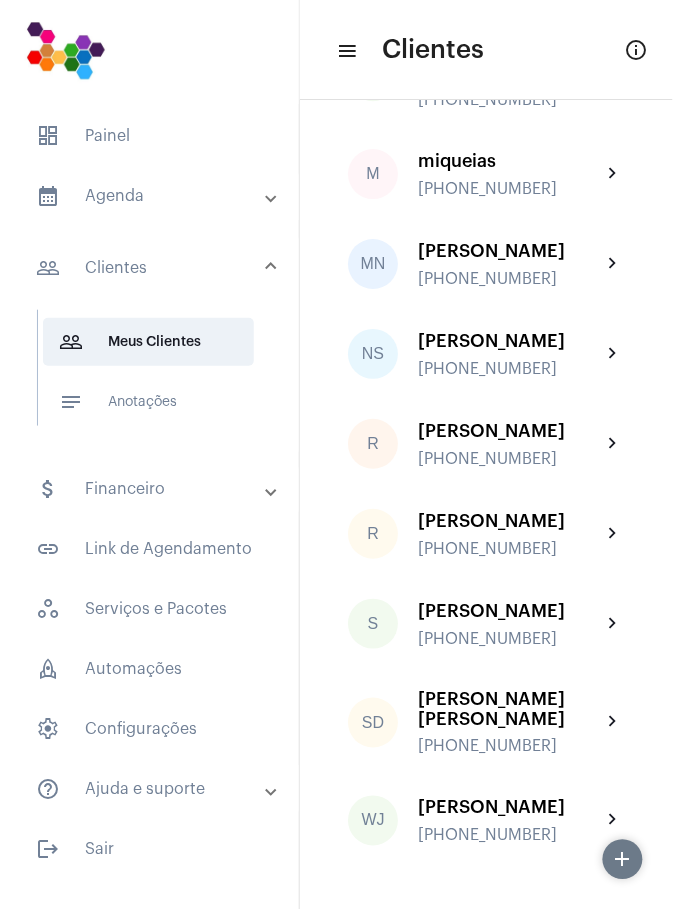 click on "[PERSON_NAME]" 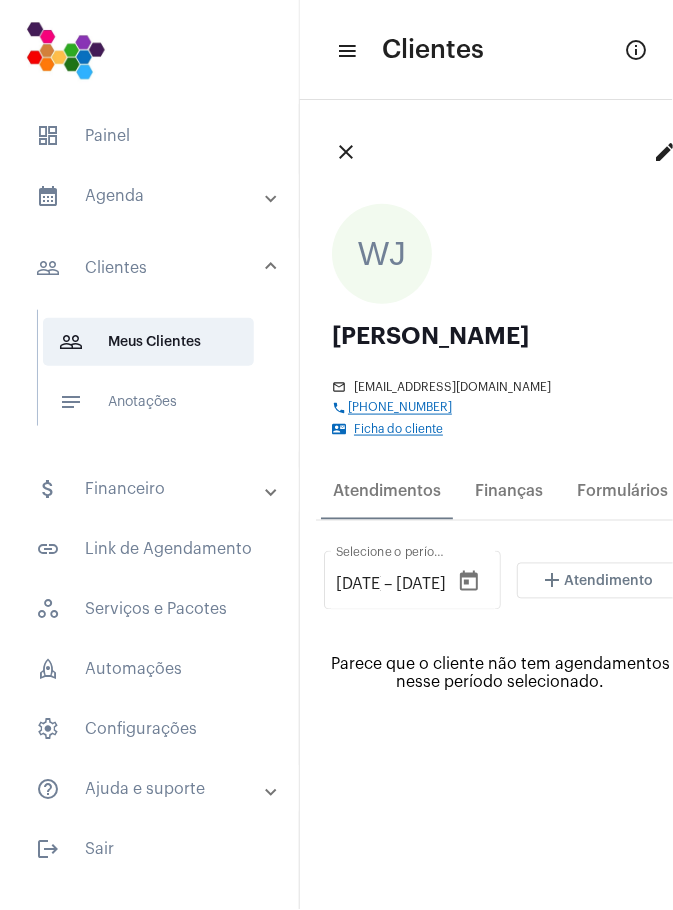 click on "edit" 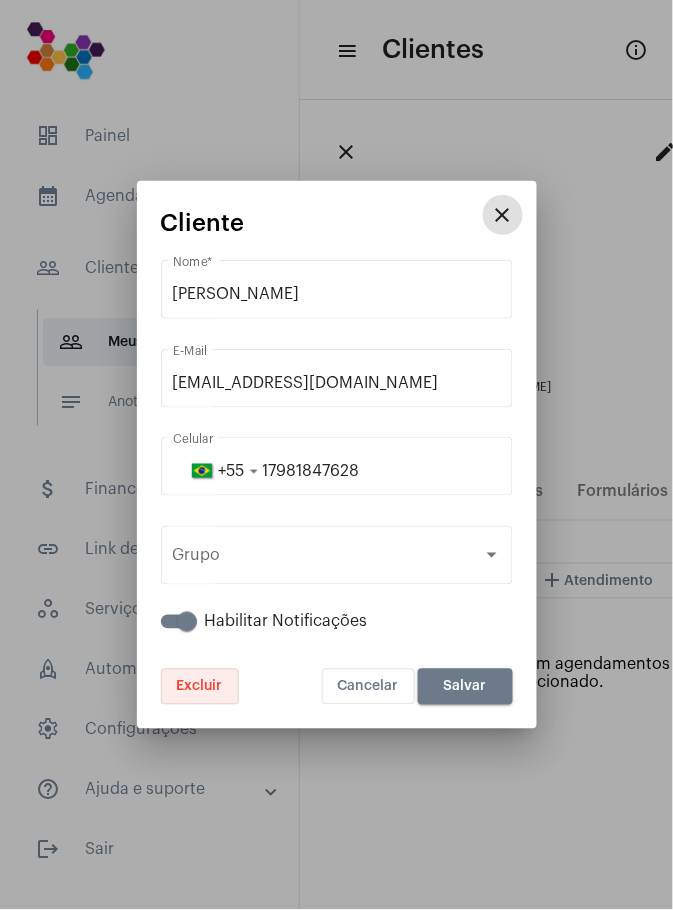 click on "Excluir" at bounding box center (200, 687) 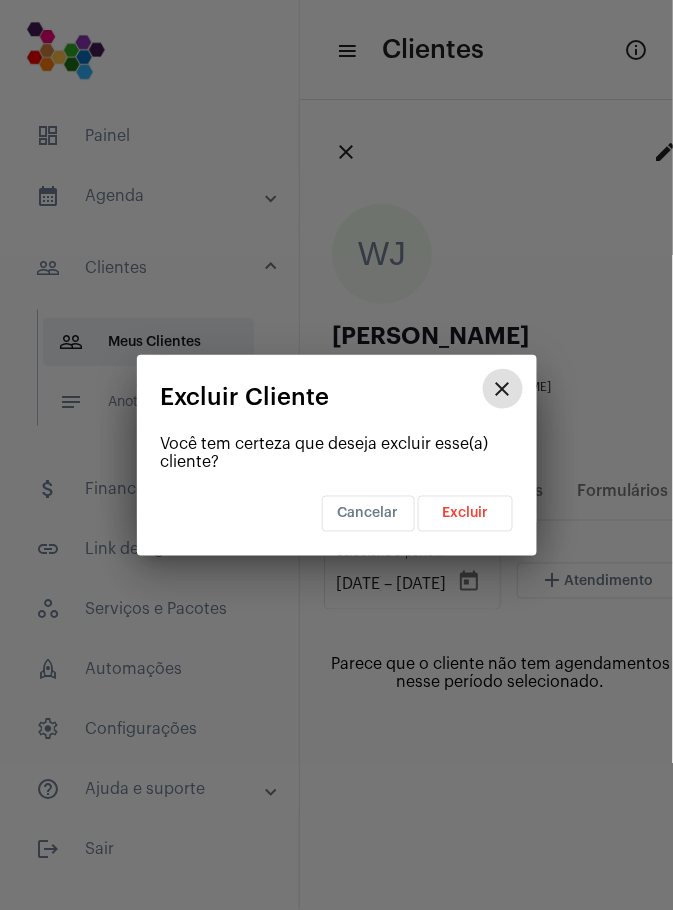 click on "Excluir" at bounding box center (465, 514) 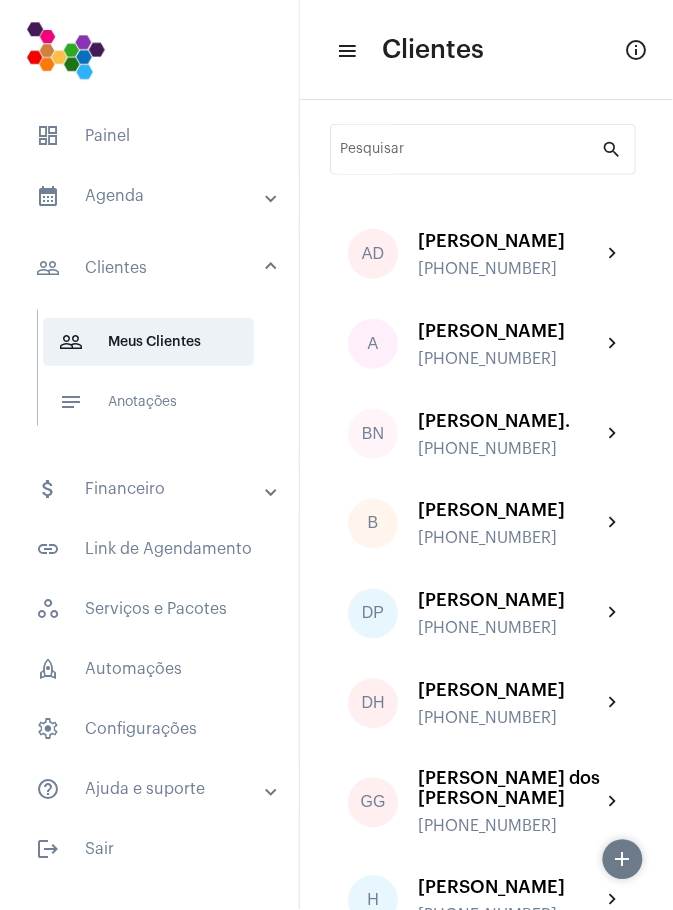 click on "[PERSON_NAME]" 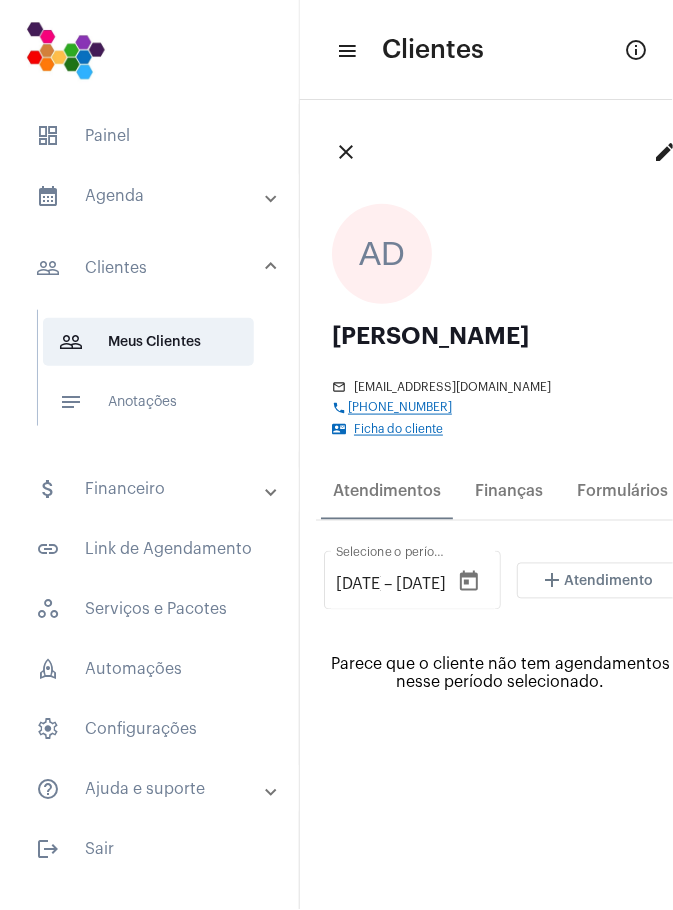 click on "info_outlined" 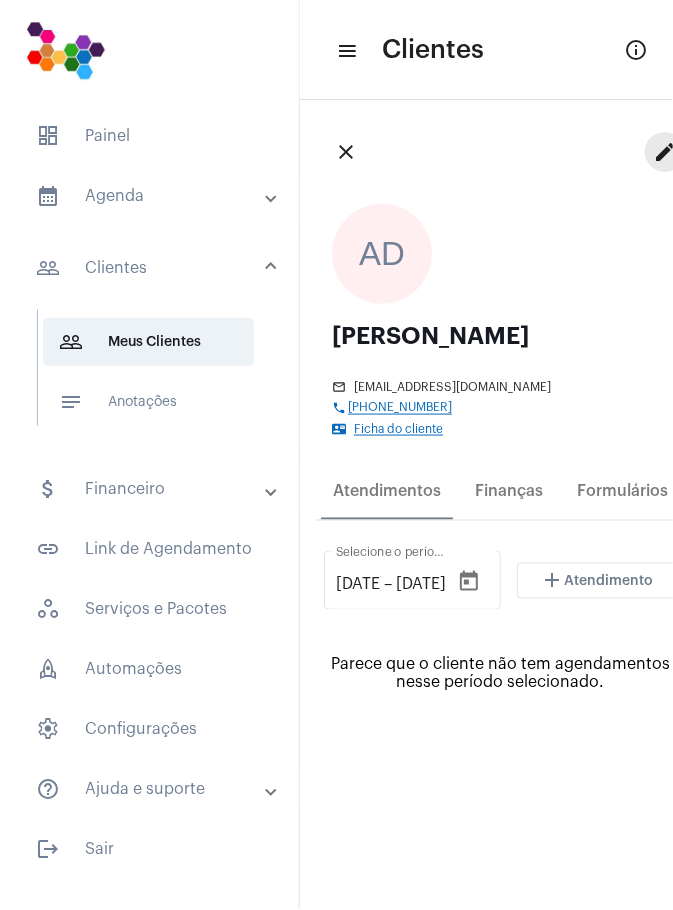 click on "edit" 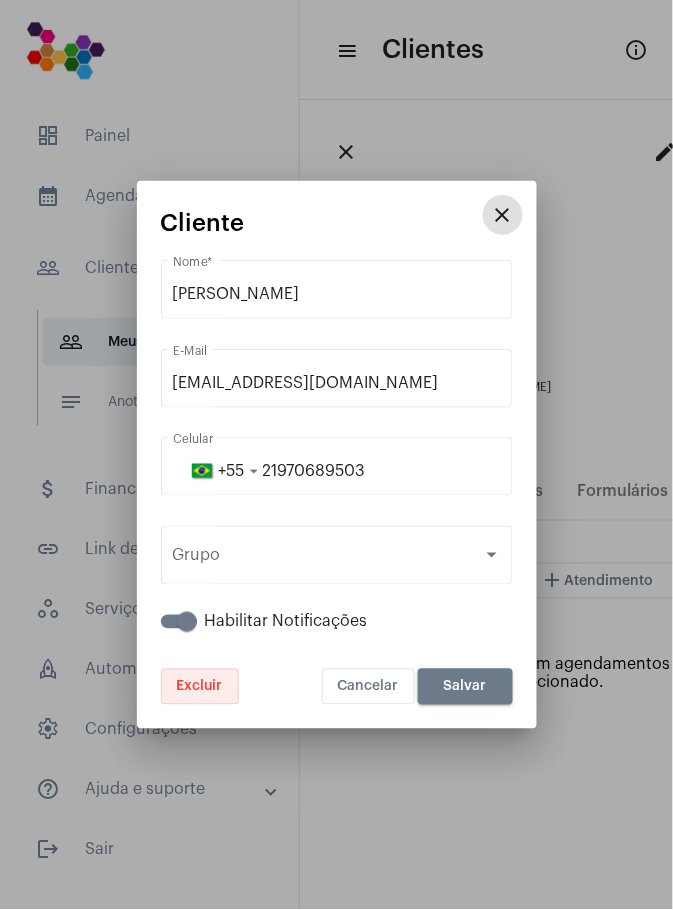 click on "Excluir" at bounding box center [200, 687] 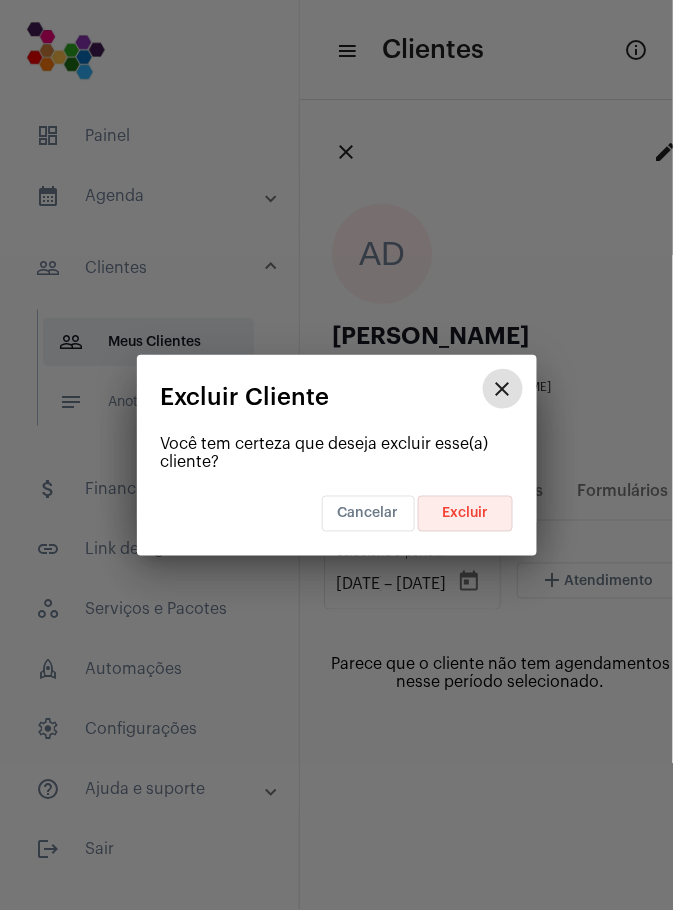 click on "Excluir" at bounding box center (465, 514) 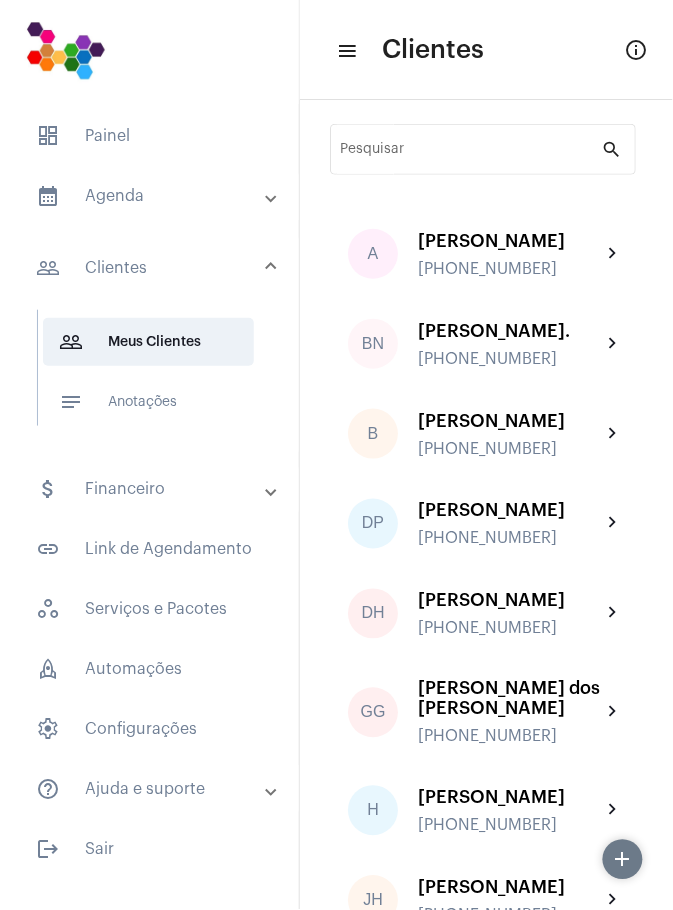 click on "[PERSON_NAME]  [PHONE_NUMBER]" 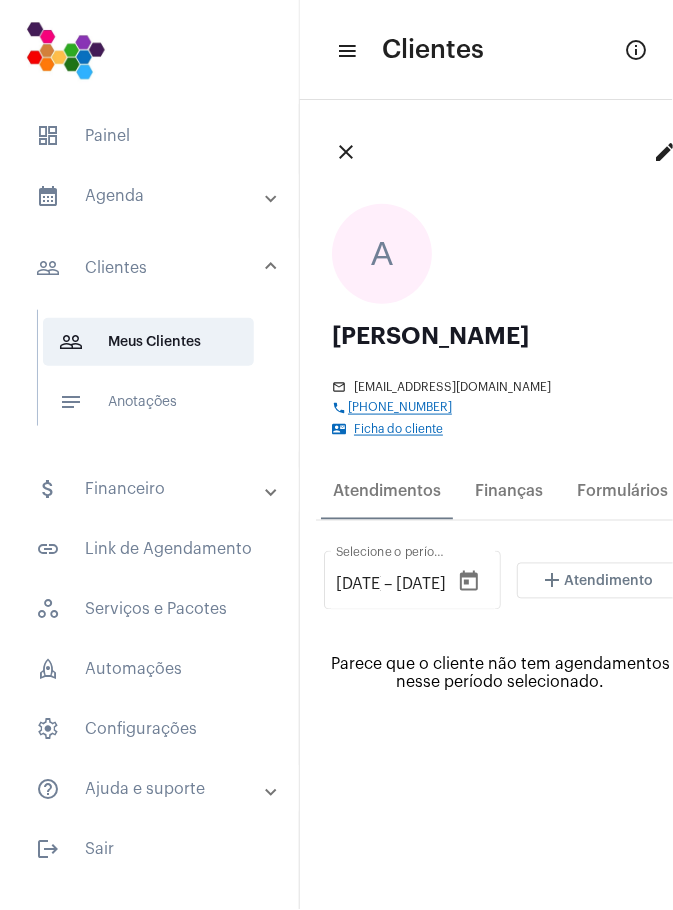 click on "edit" 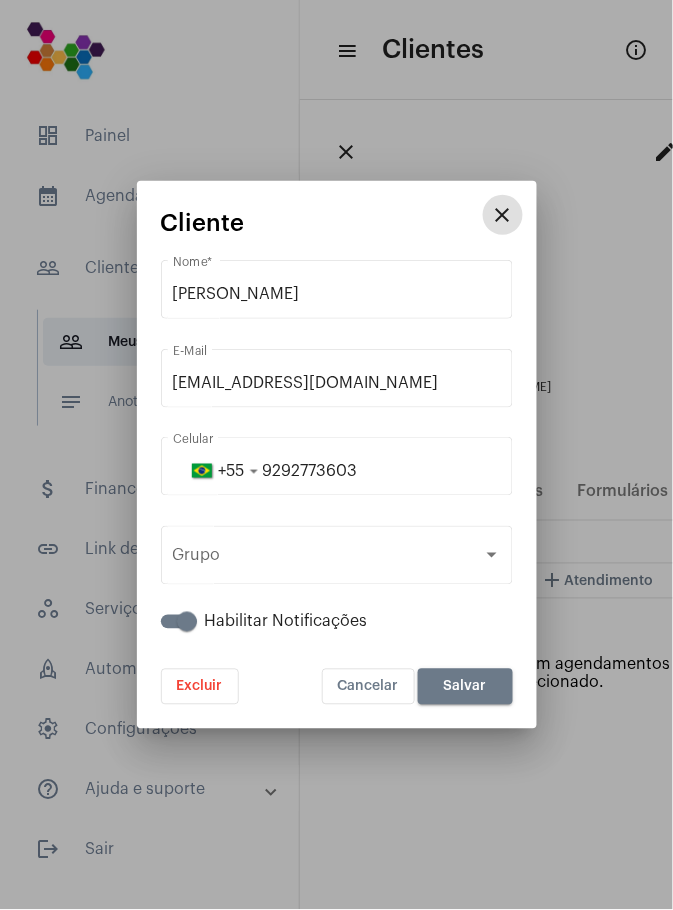 click on "Excluir" at bounding box center [200, 687] 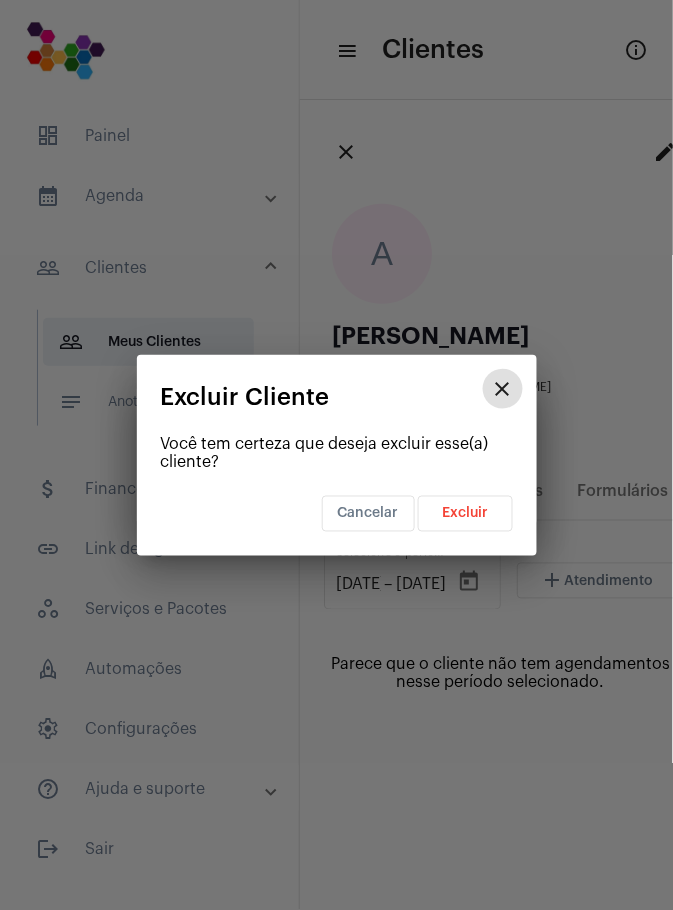 click on "Excluir" at bounding box center (465, 514) 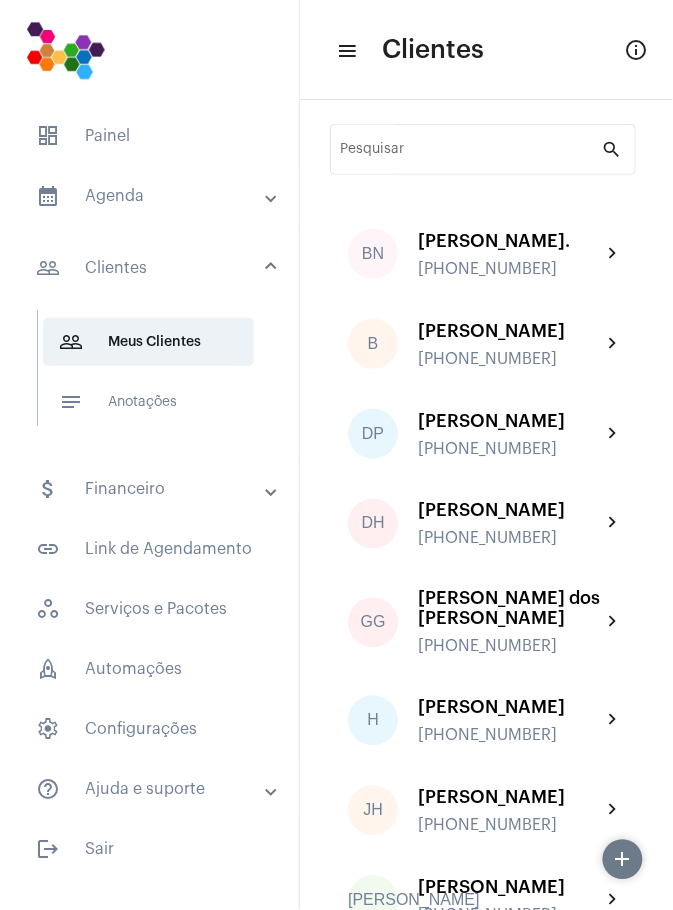 click on "[PERSON_NAME]." 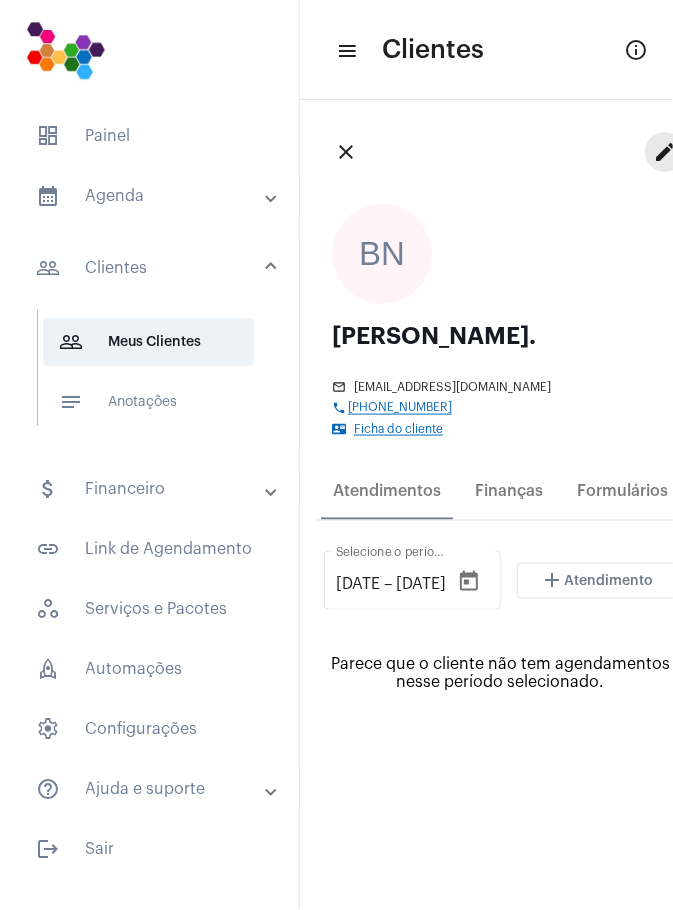 click on "edit" 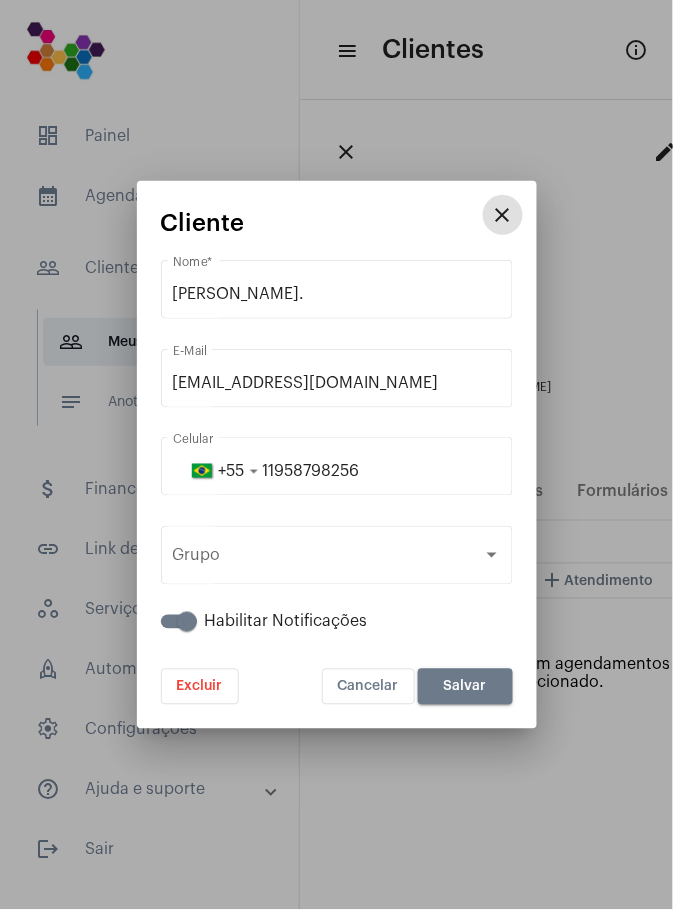 click on "Excluir" at bounding box center [200, 687] 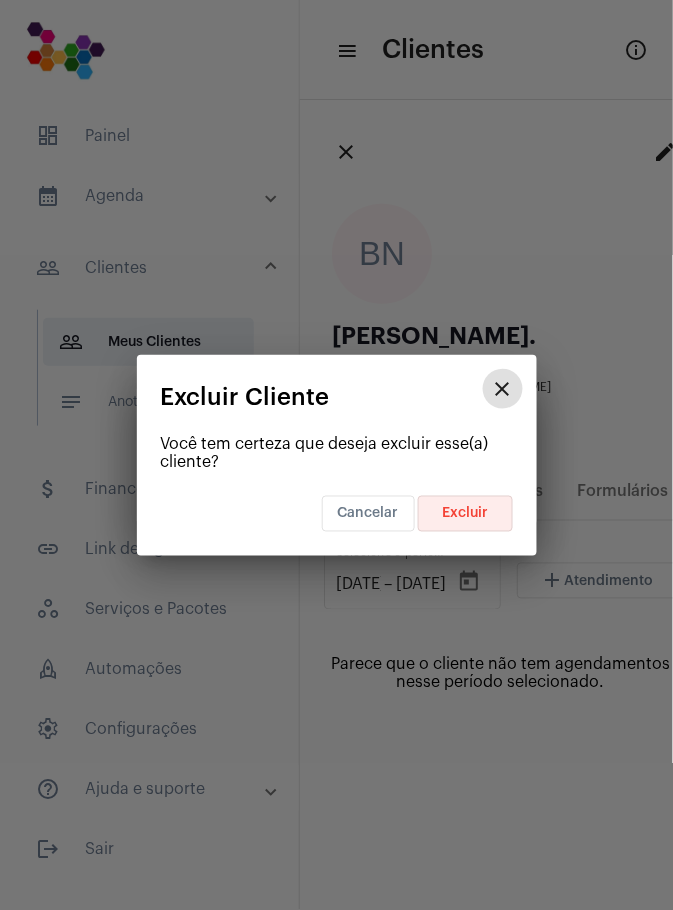 click on "Excluir" at bounding box center [465, 514] 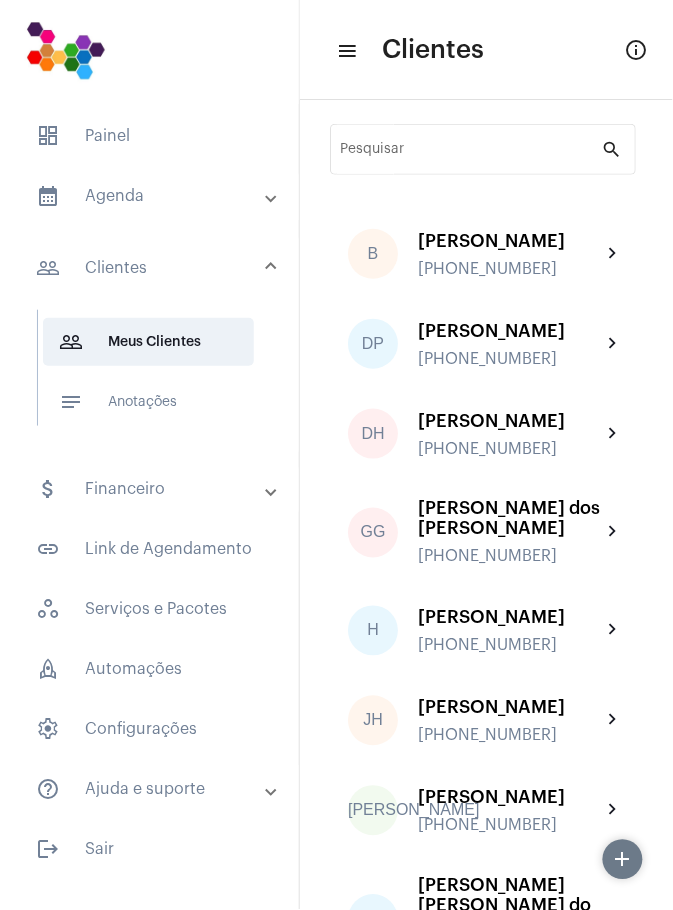 click on "[PHONE_NUMBER]" 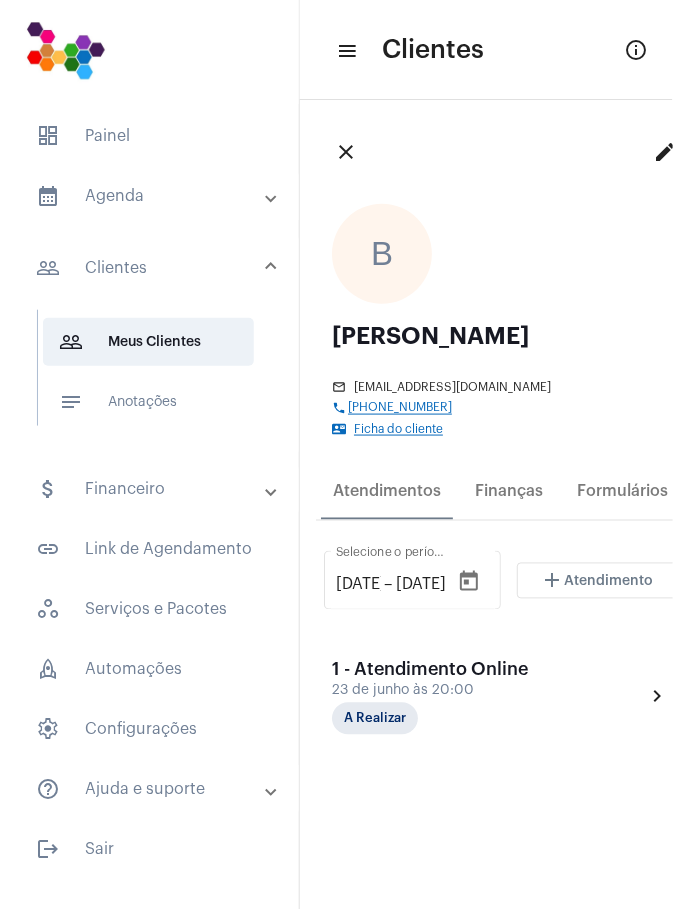 click on "edit" 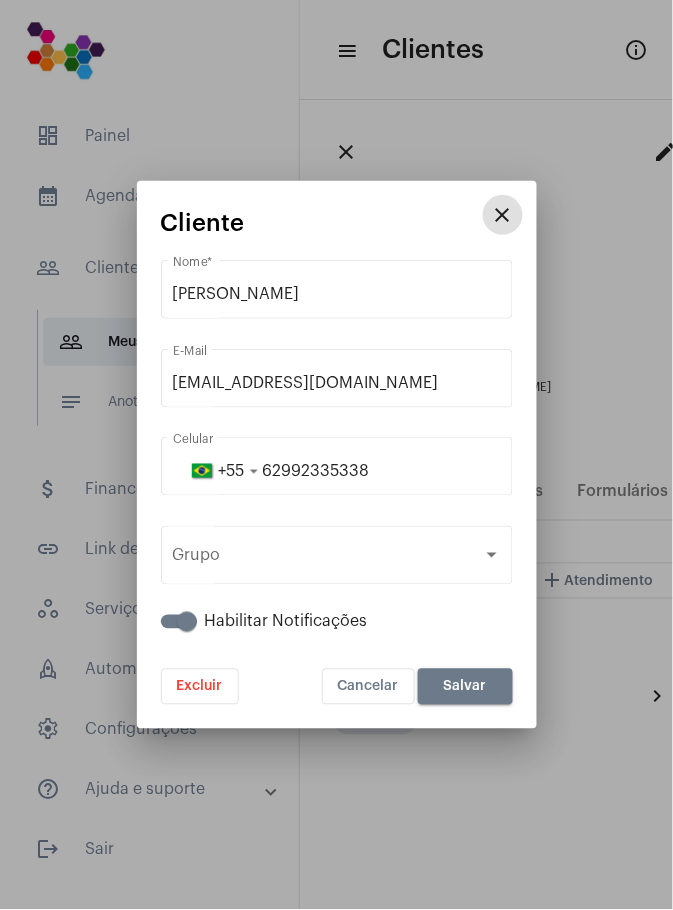 click on "Excluir" at bounding box center (200, 687) 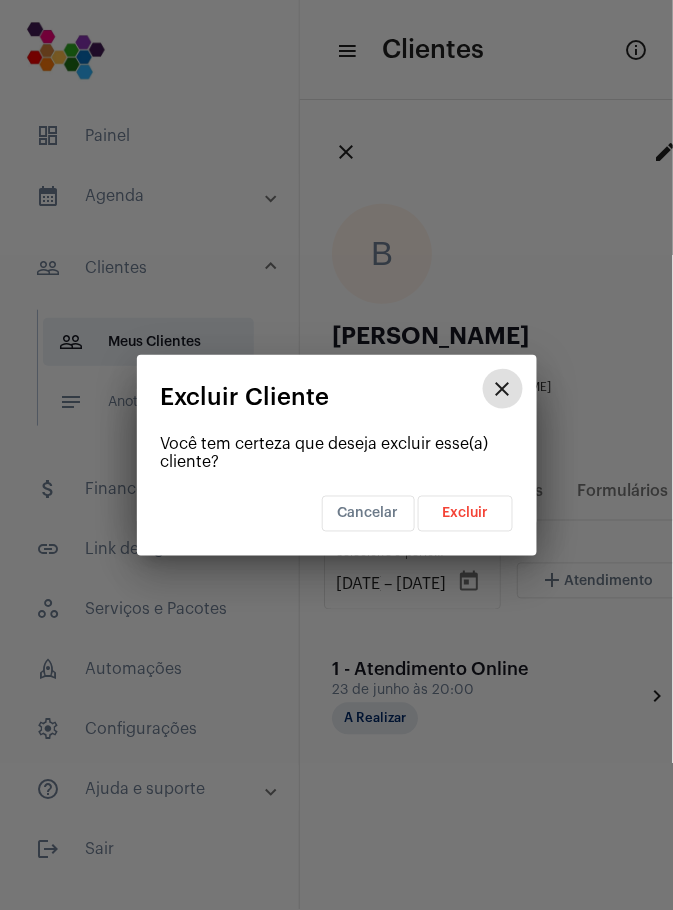 click on "Excluir" at bounding box center (465, 514) 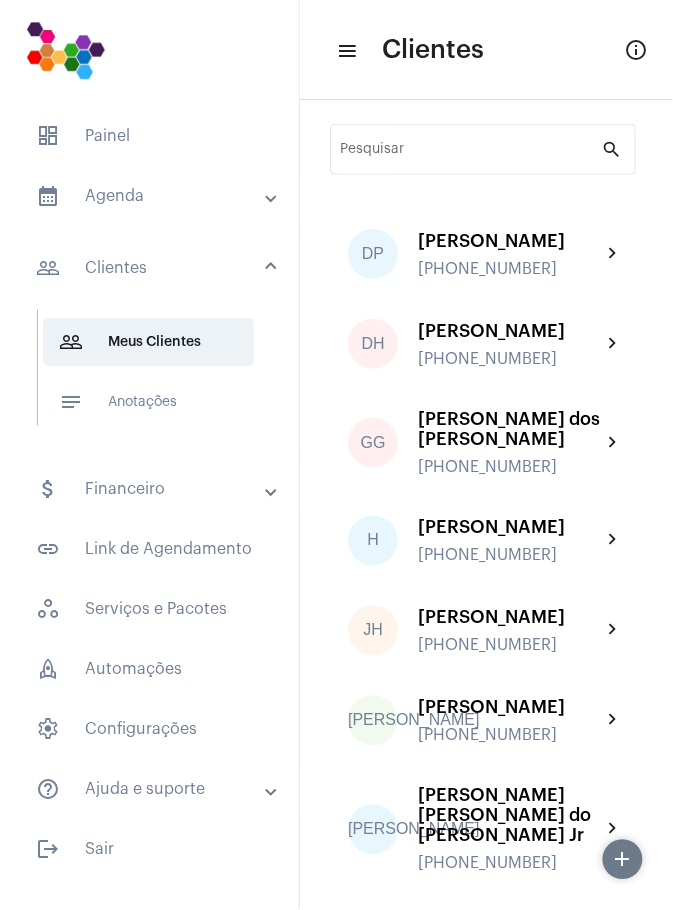 click on "chevron_right" 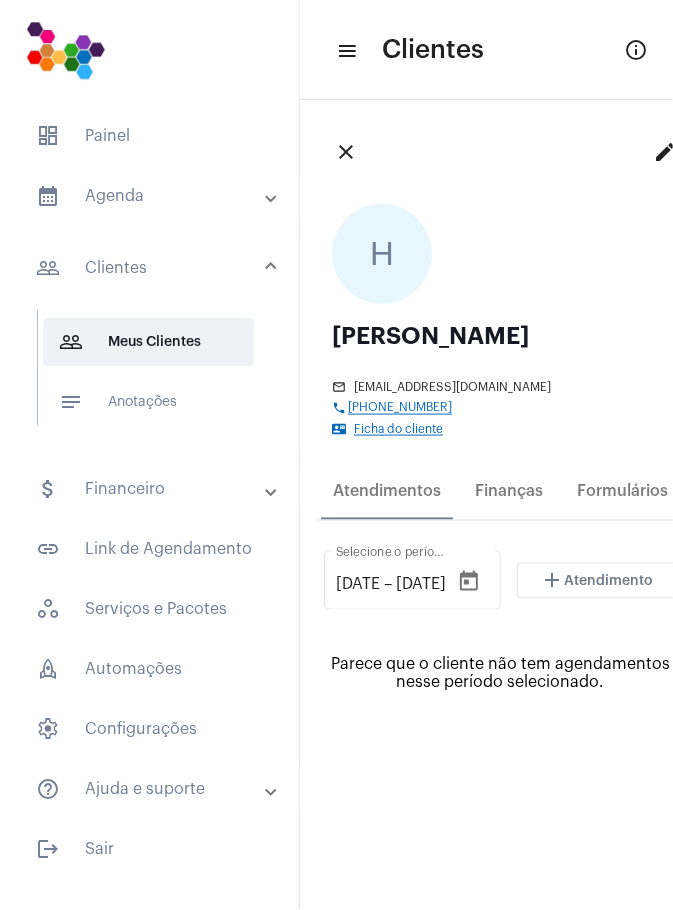 click on "edit" 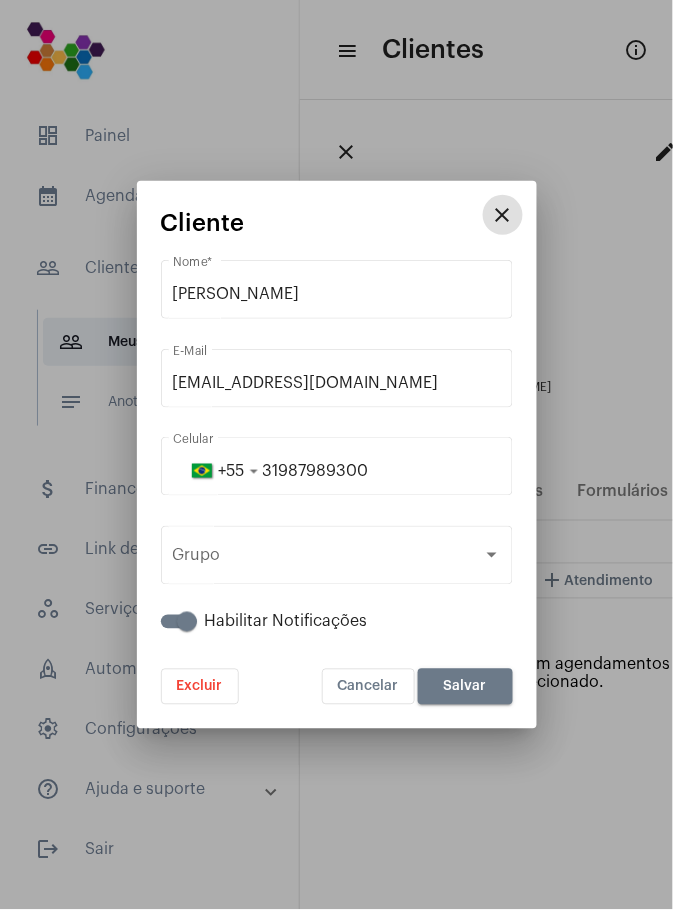 click on "Excluir" at bounding box center [200, 687] 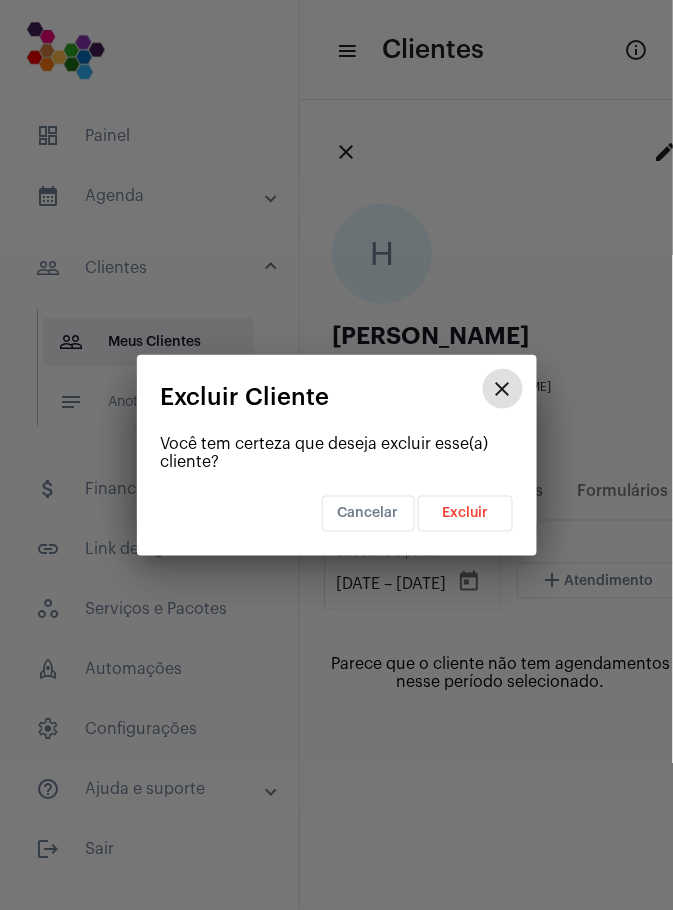 click on "Excluir" at bounding box center (465, 514) 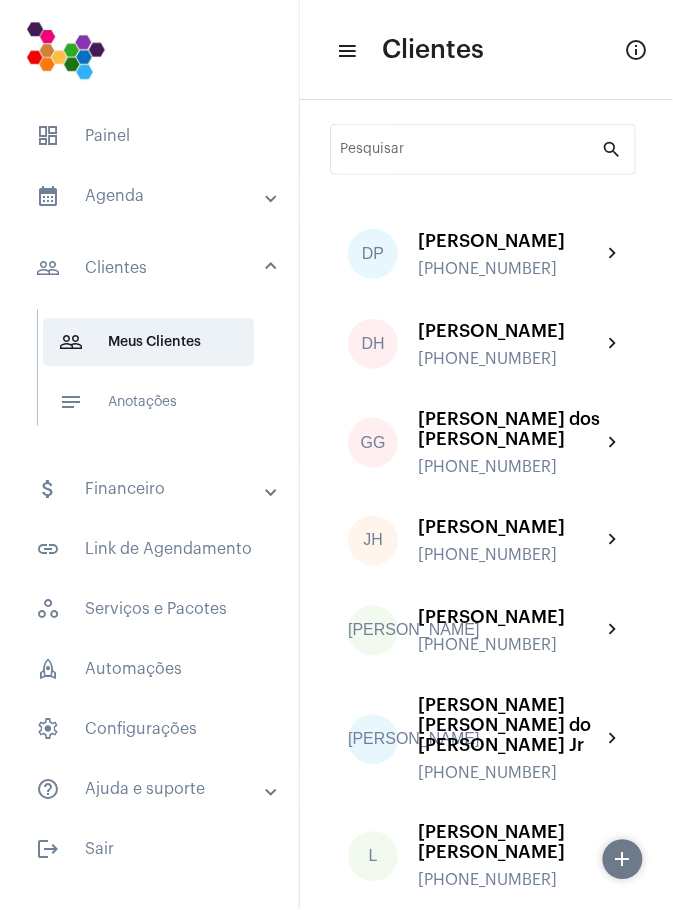 click on "chevron_right" 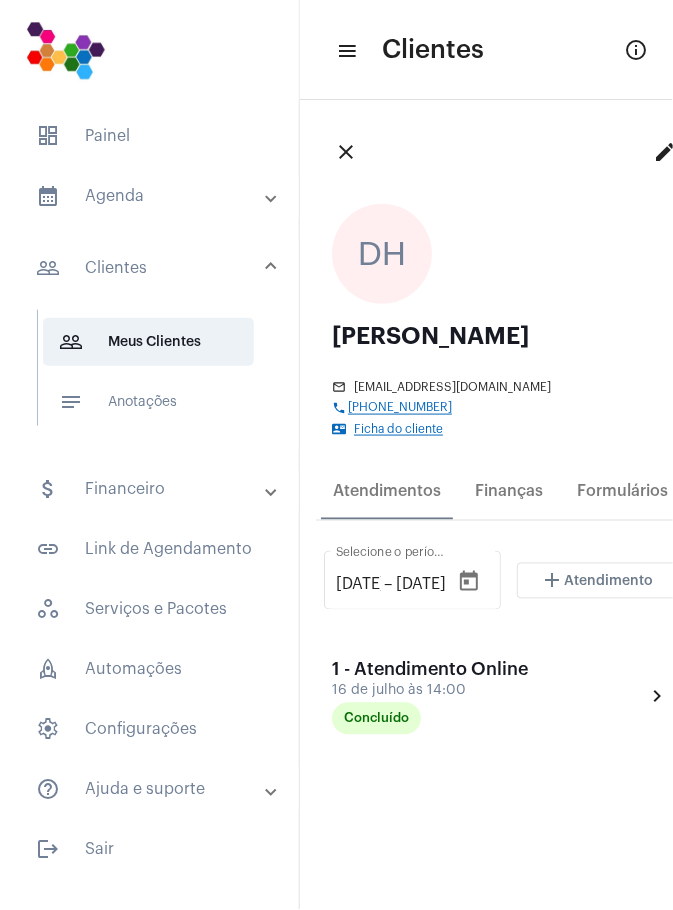 click on "edit" 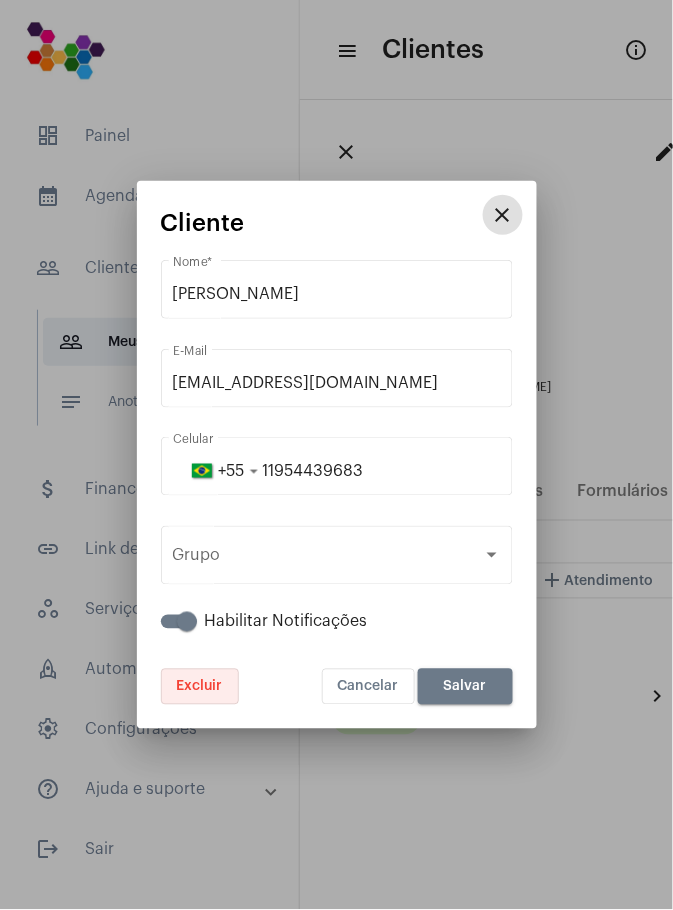 click on "Excluir" at bounding box center [200, 687] 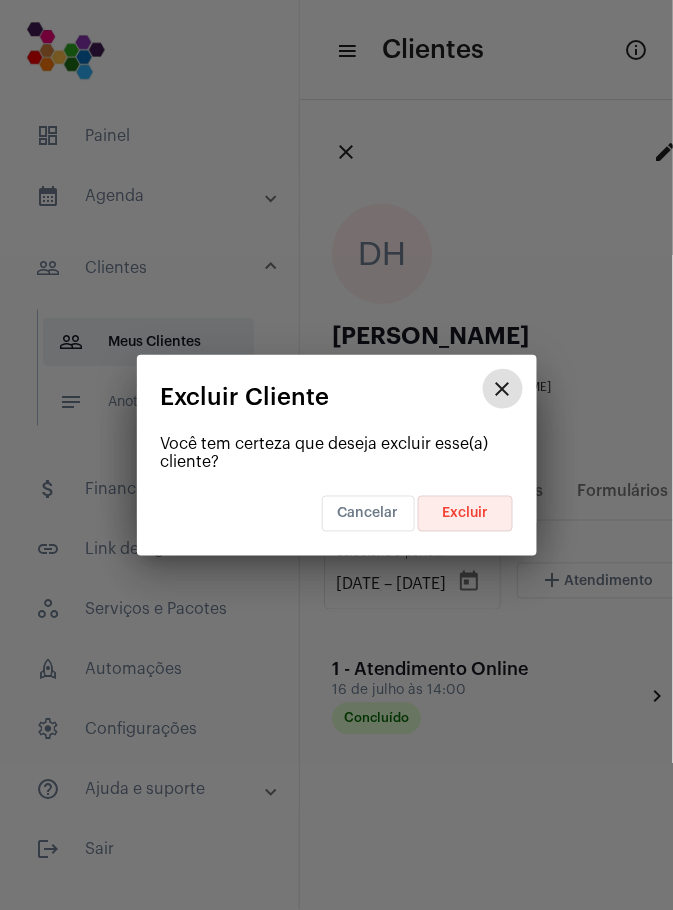 click on "Excluir" at bounding box center (465, 514) 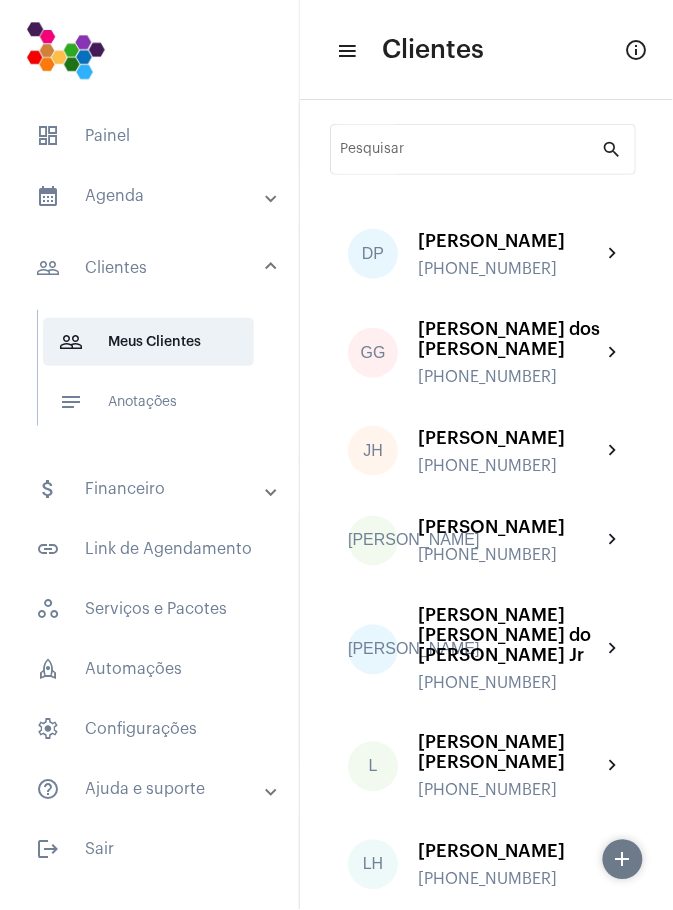 click on "[PERSON_NAME] dos [PERSON_NAME]" 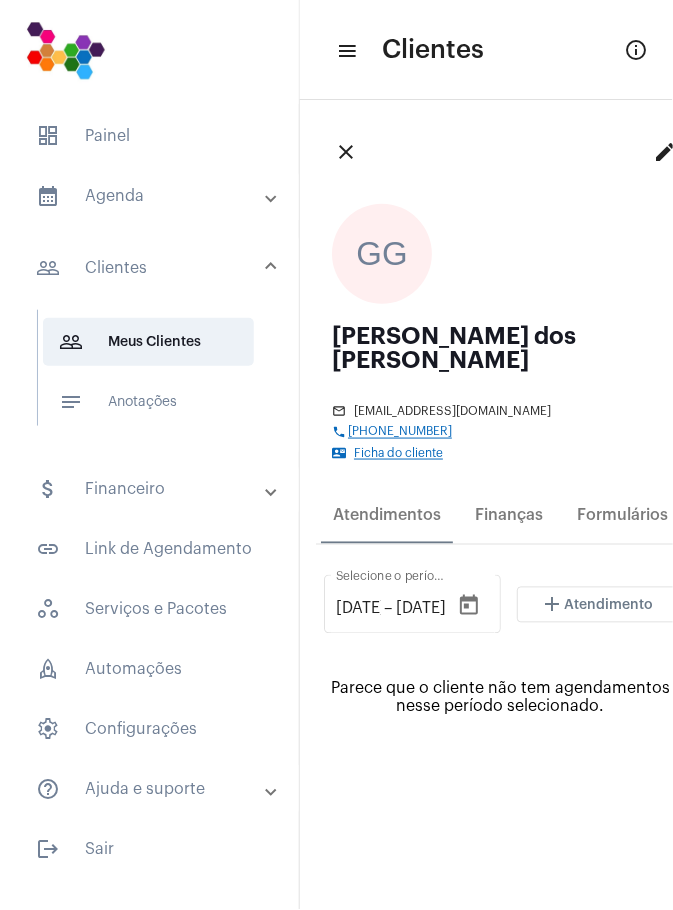 click on "edit" 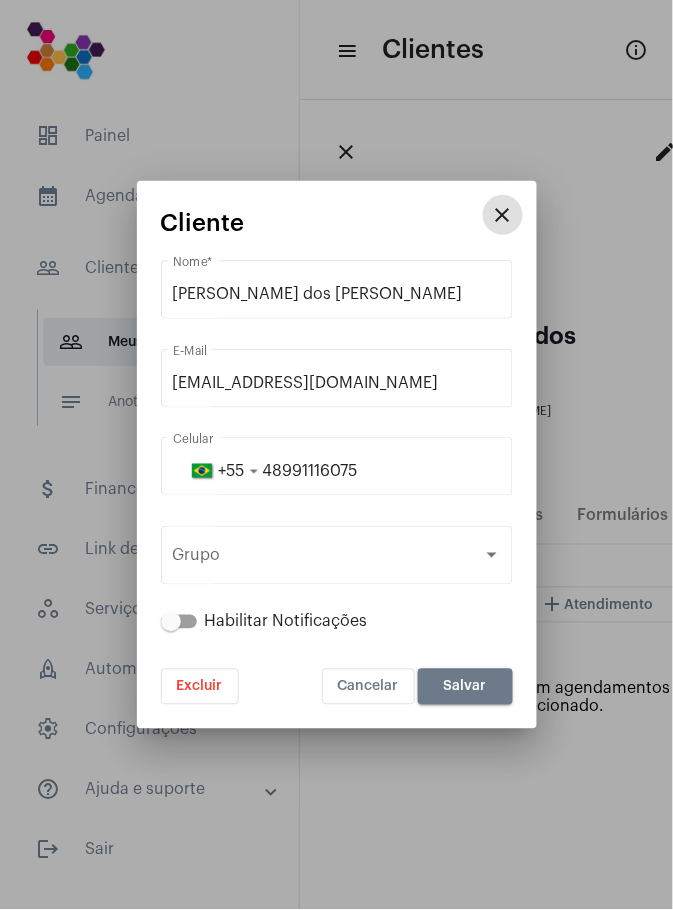 click on "Excluir" at bounding box center (200, 687) 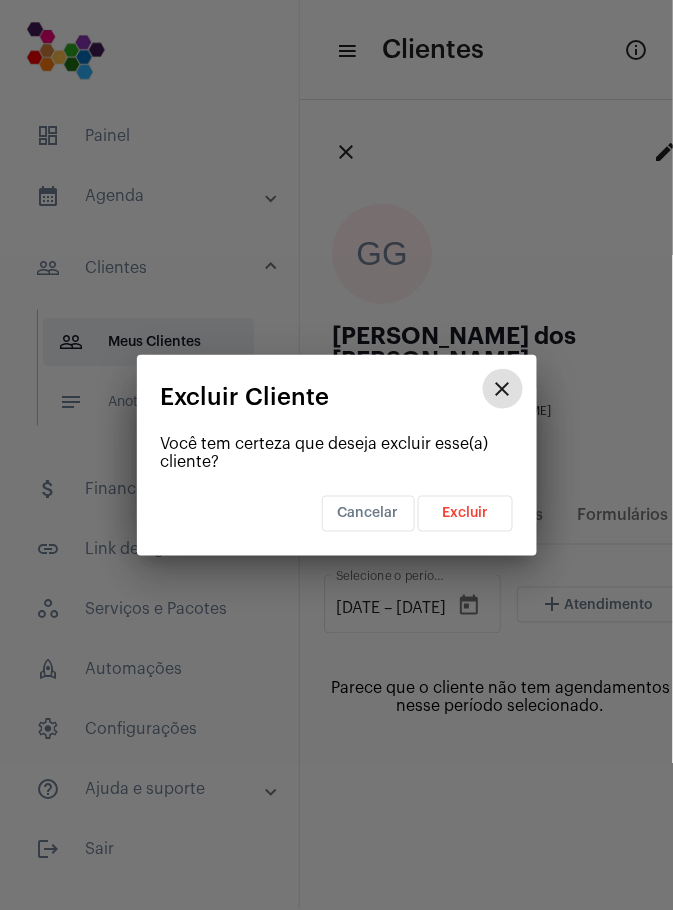 click on "Excluir" at bounding box center (465, 514) 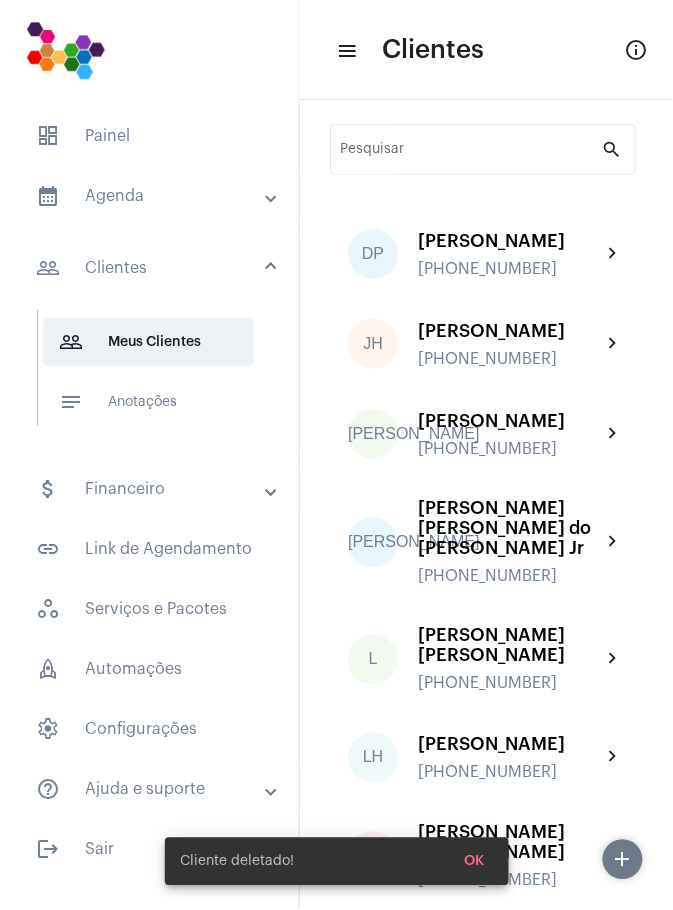 click on "[PERSON_NAME]  [PHONE_NUMBER]" 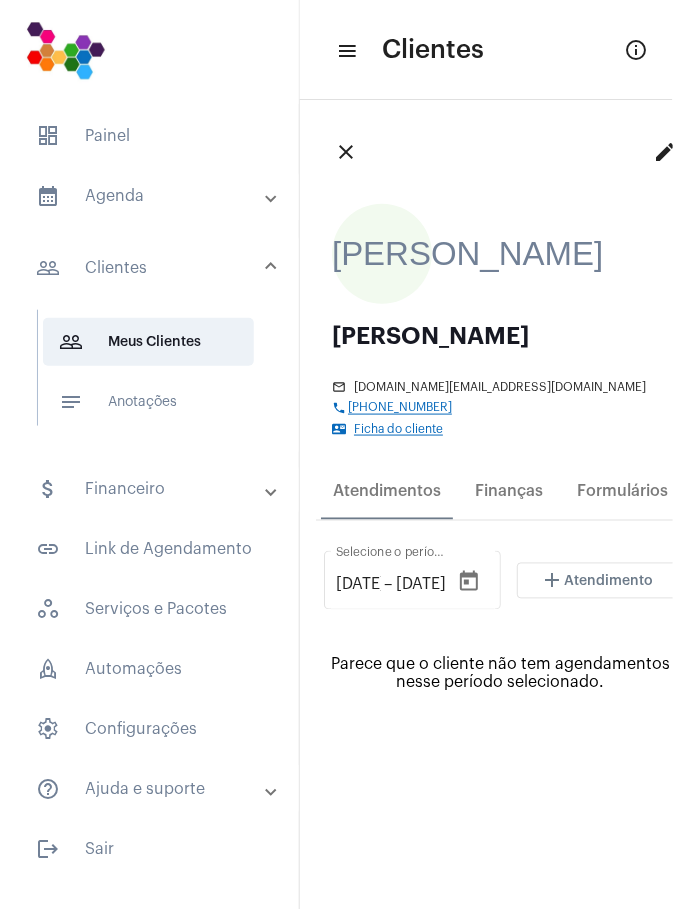 click on "edit" 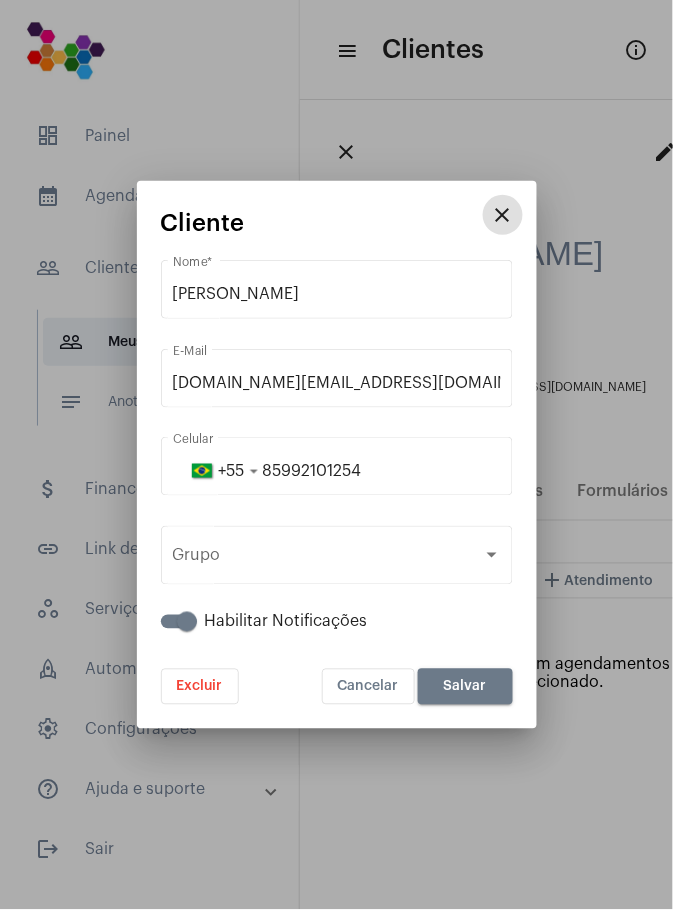 click on "Excluir" at bounding box center [200, 687] 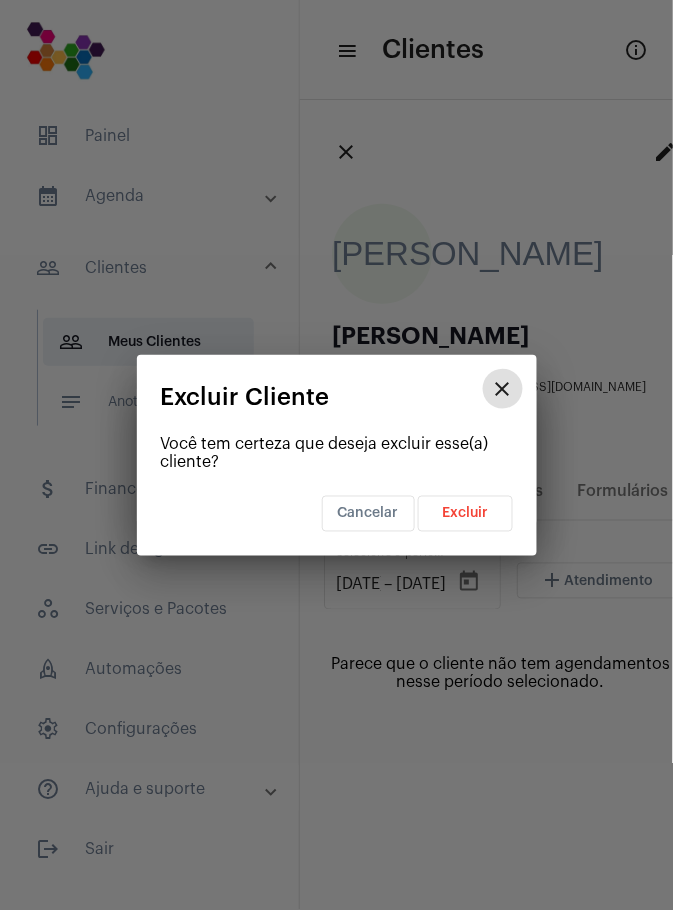 click on "Excluir" at bounding box center (465, 514) 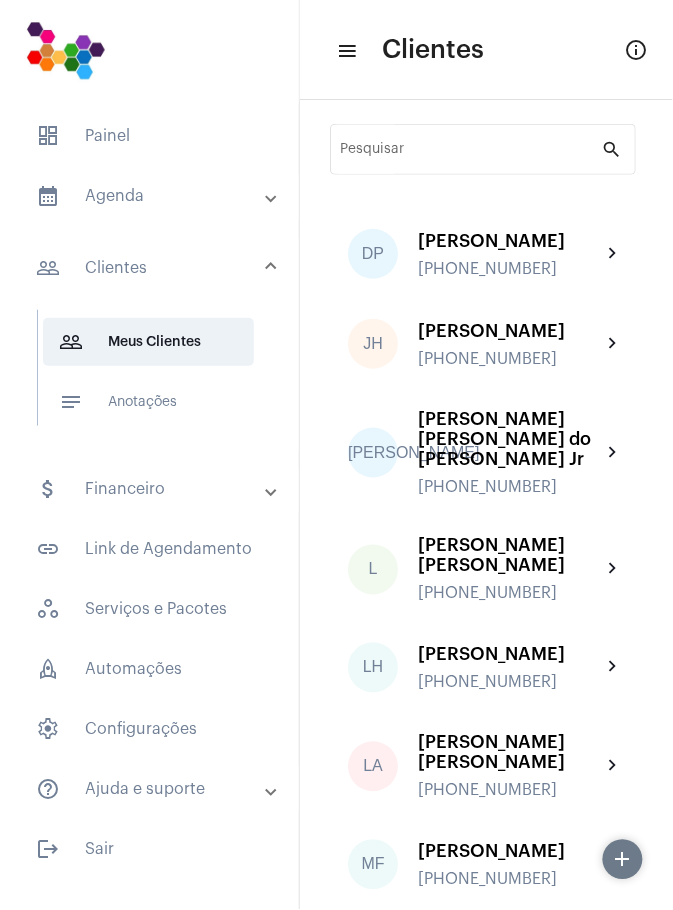 click on "chevron_right" 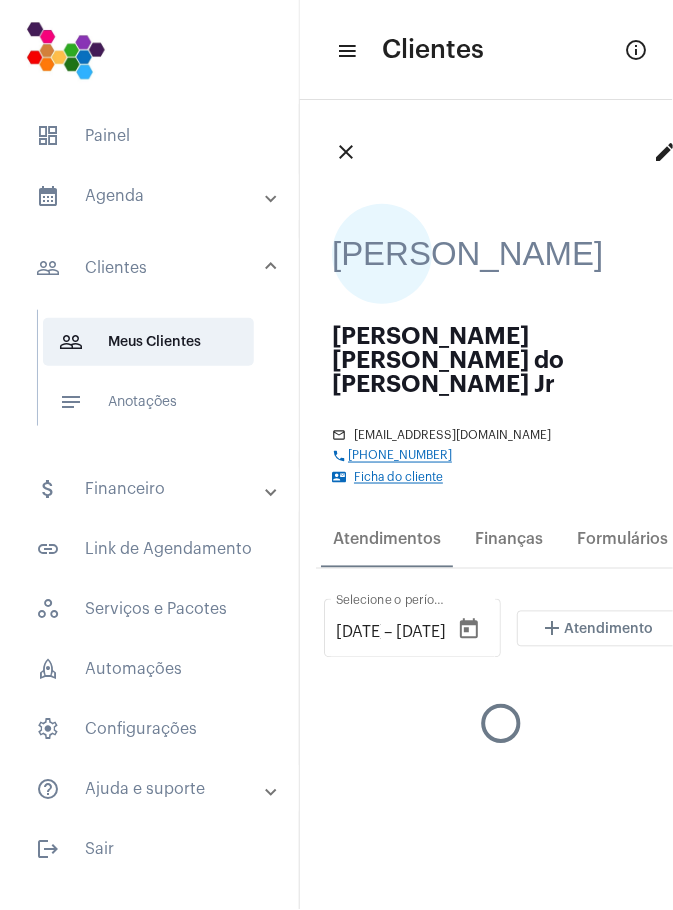 click on "edit" 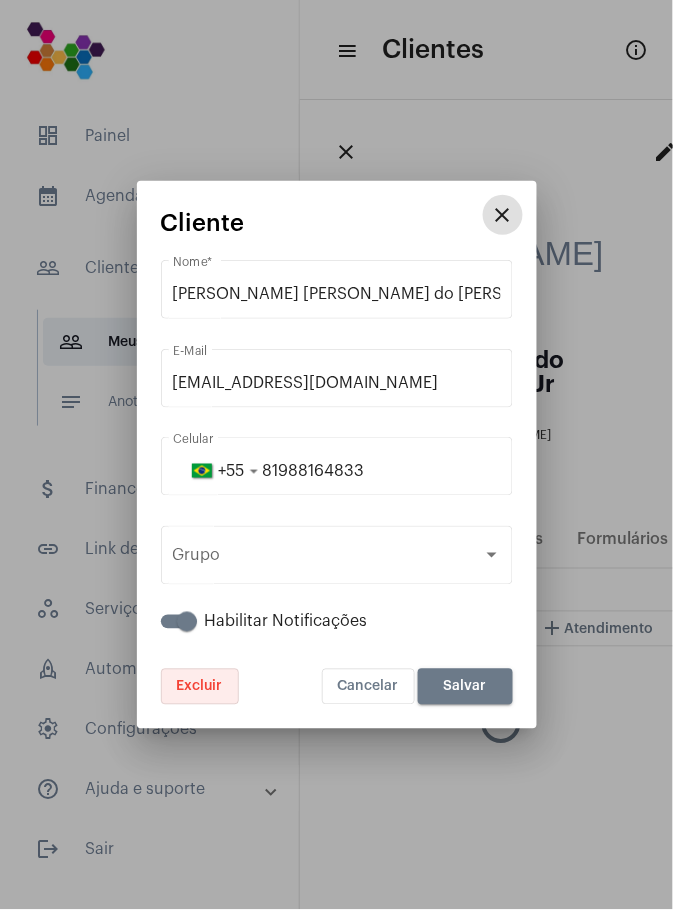 click on "Excluir" at bounding box center (200, 687) 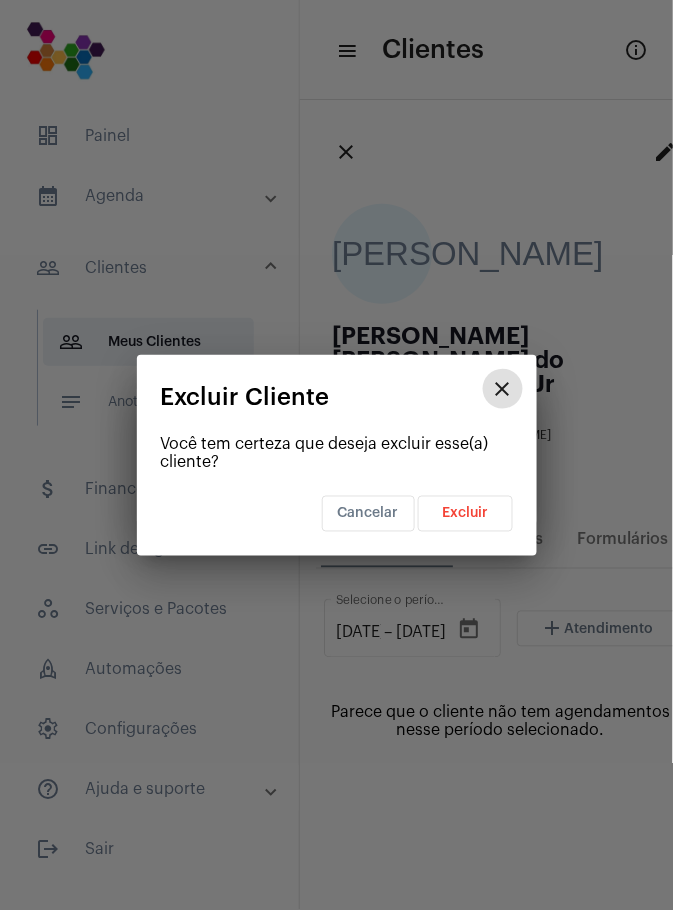 click on "Excluir" at bounding box center (465, 514) 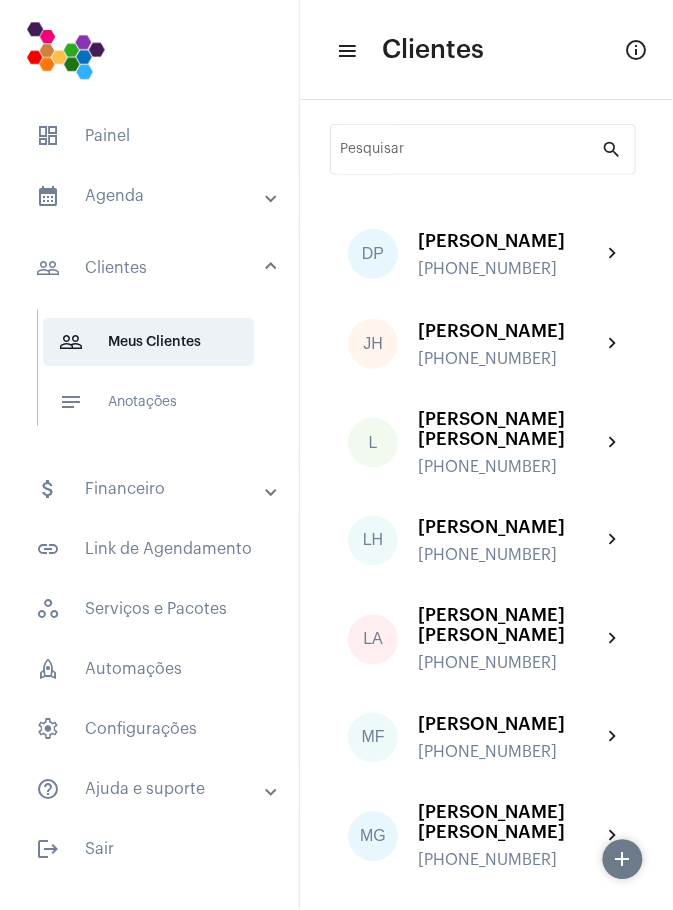 click on "[PERSON_NAME]  [PERSON_NAME]" 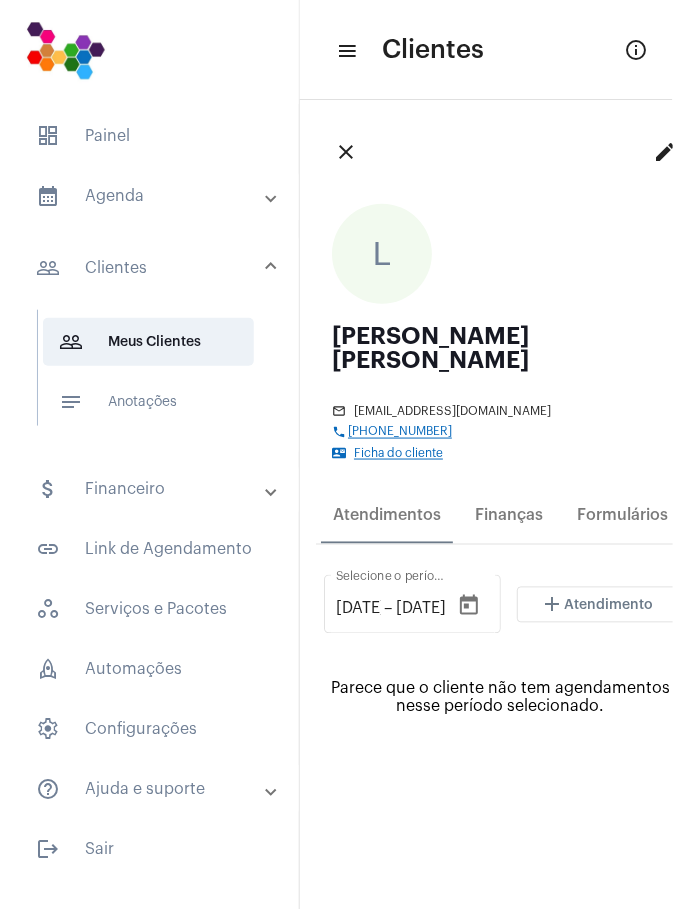 click on "edit" 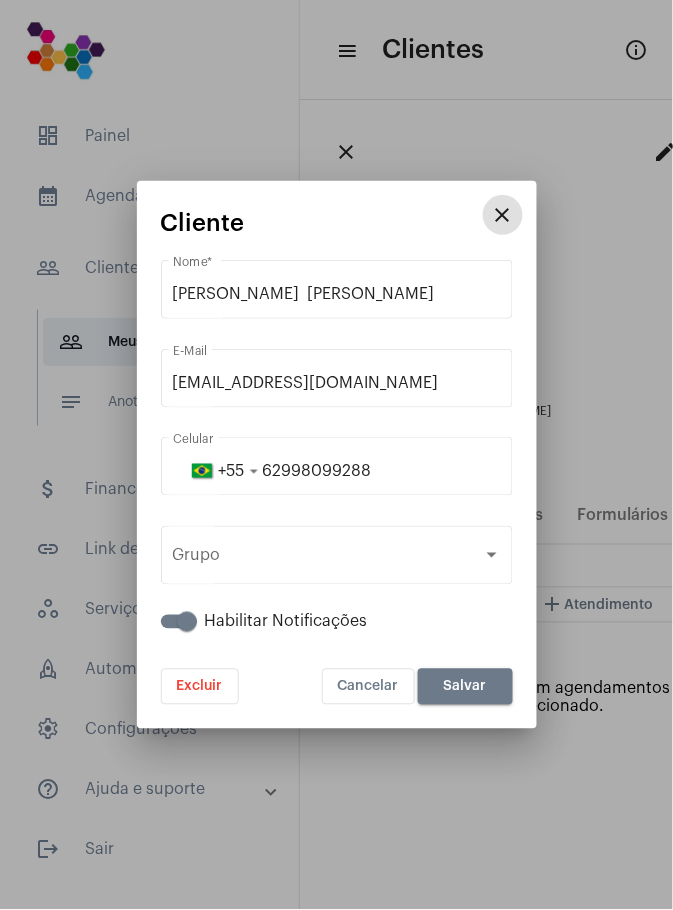 click on "Excluir" at bounding box center [200, 687] 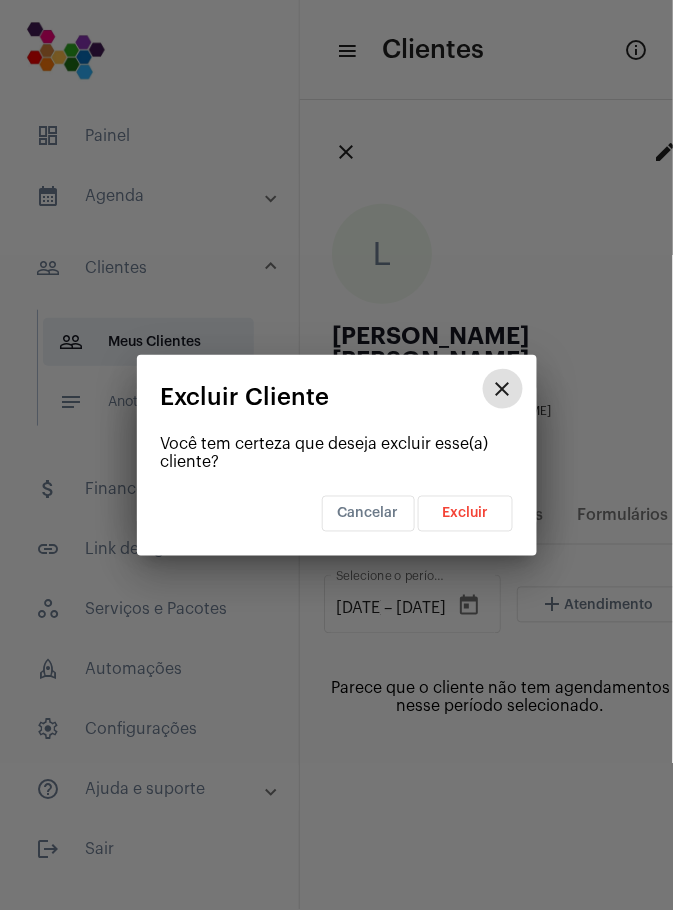 click on "Excluir" at bounding box center [465, 514] 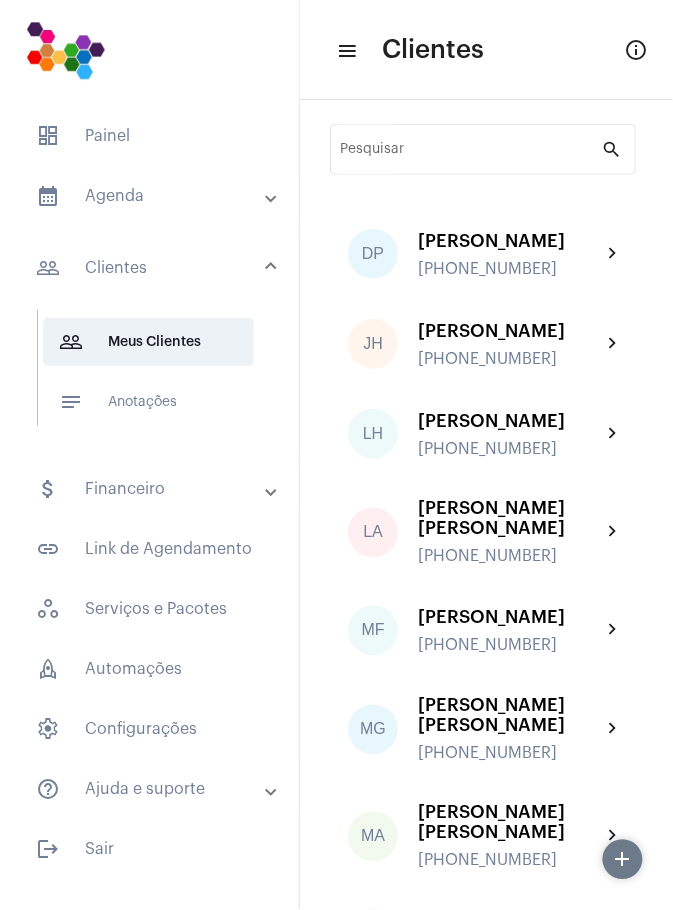 click on "[PERSON_NAME]" 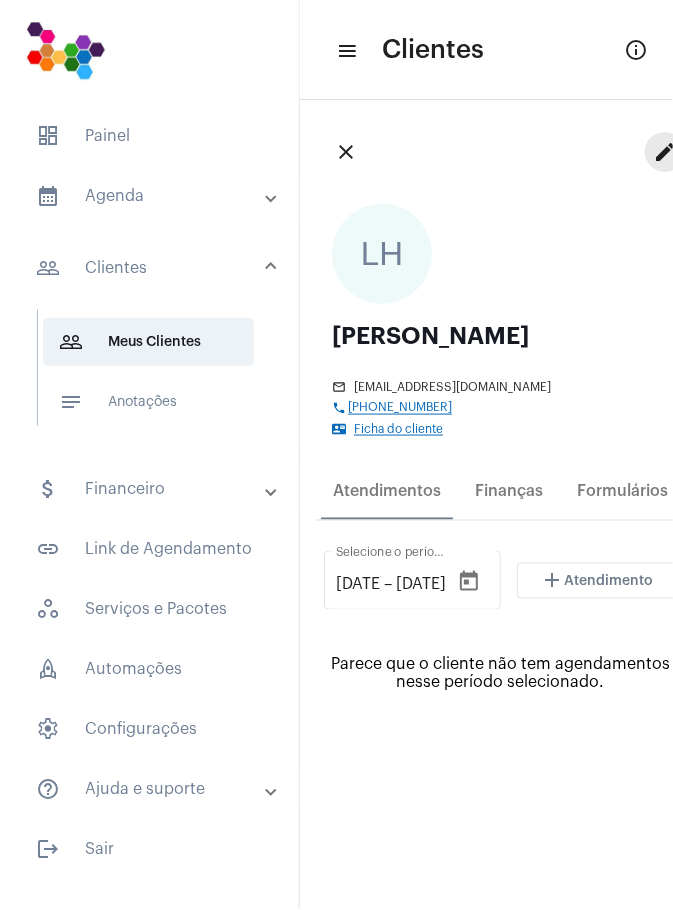 click on "edit" 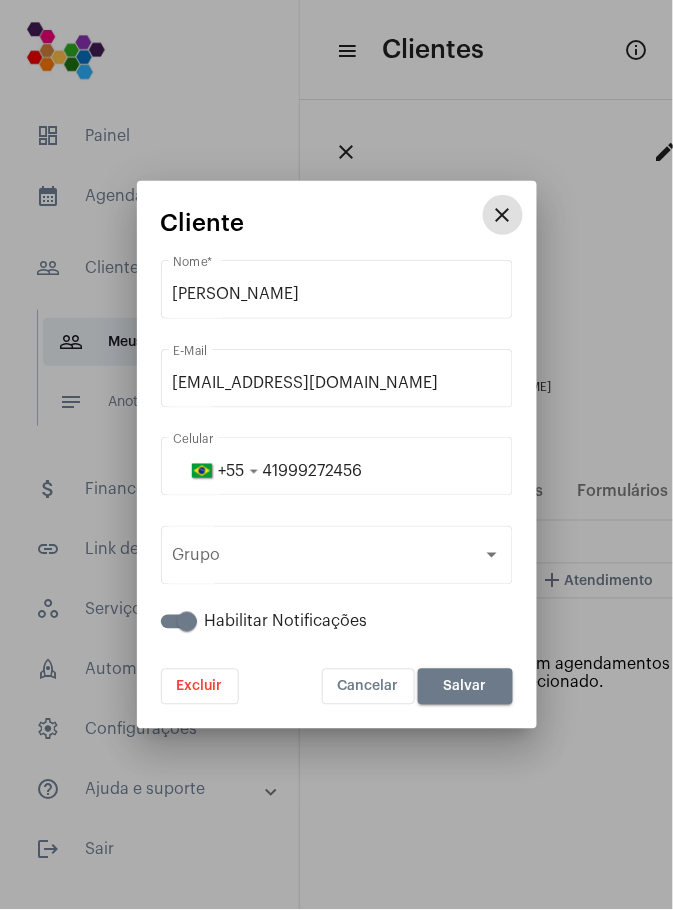 click on "Excluir" at bounding box center (200, 687) 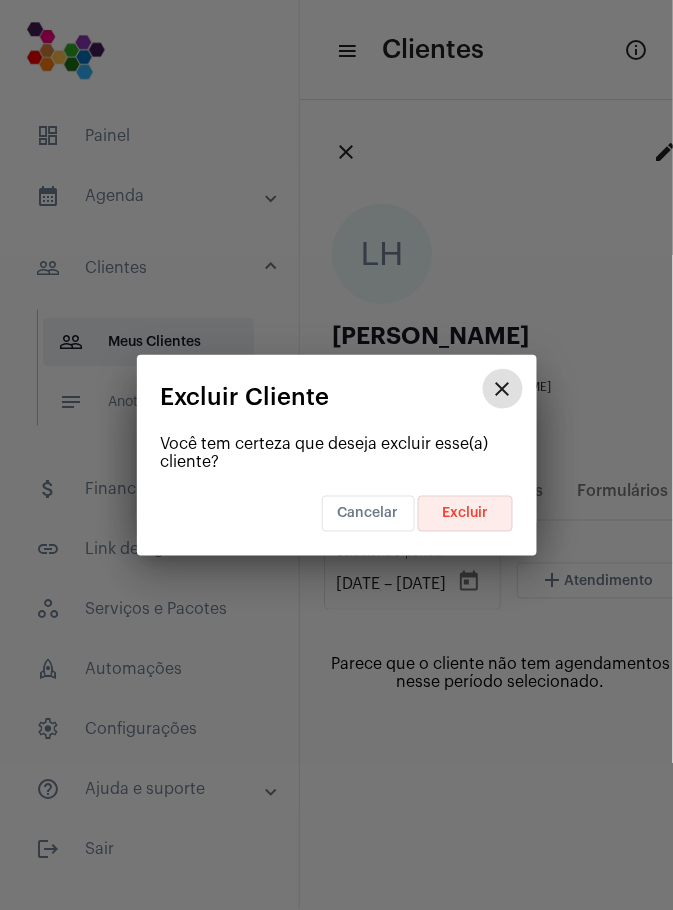 click on "Excluir" at bounding box center (465, 514) 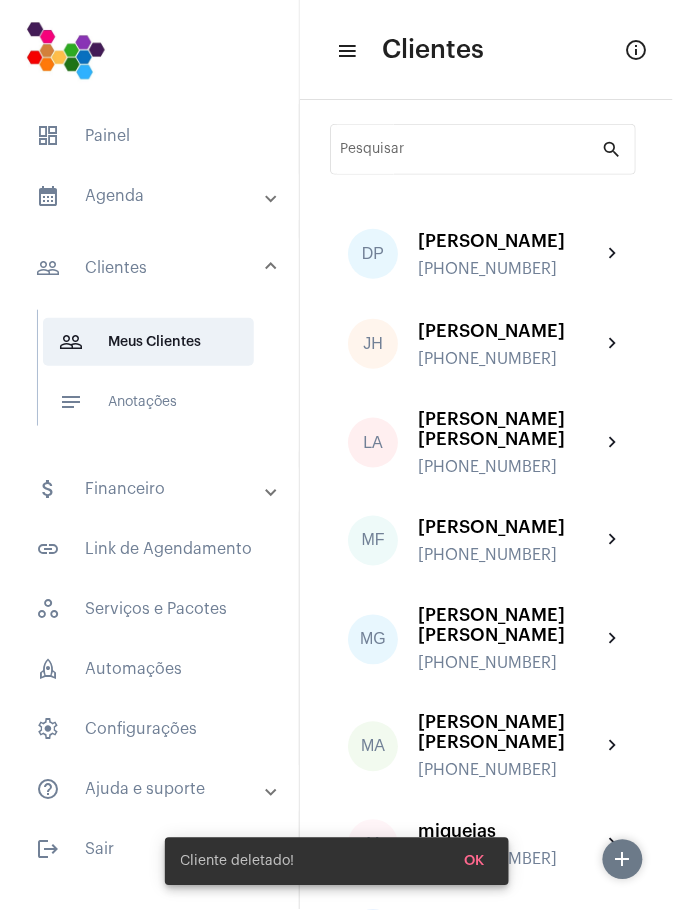 click on "chevron_right" 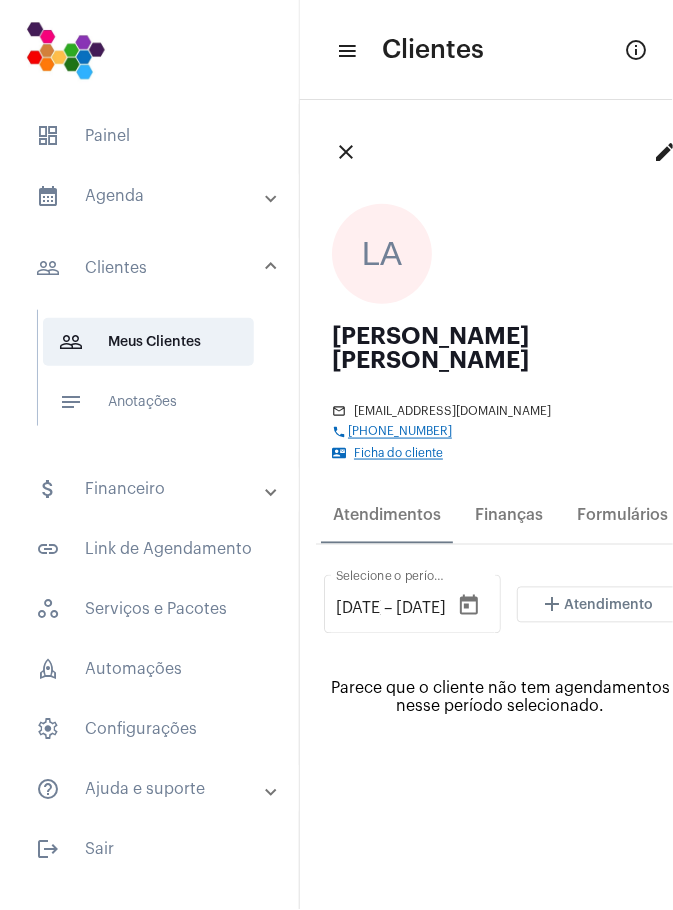 click on "edit" 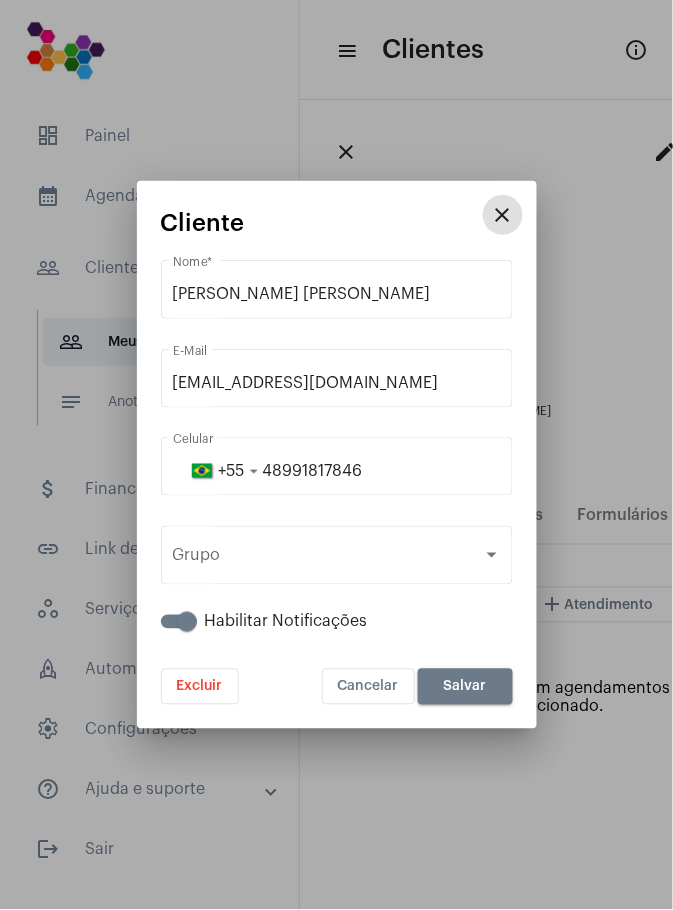 click on "Excluir" at bounding box center [200, 687] 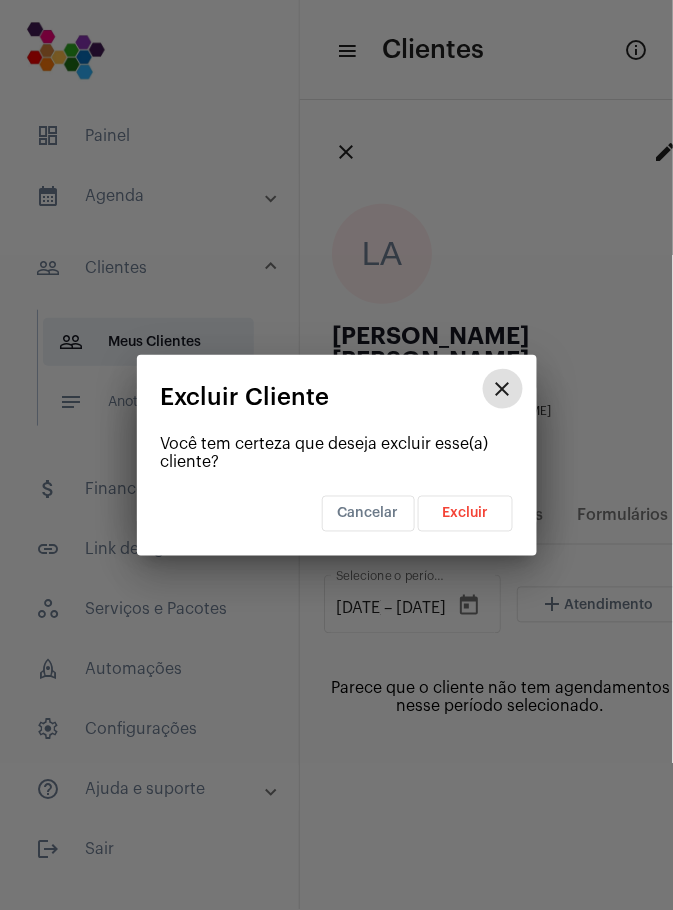 click on "Excluir" at bounding box center [465, 514] 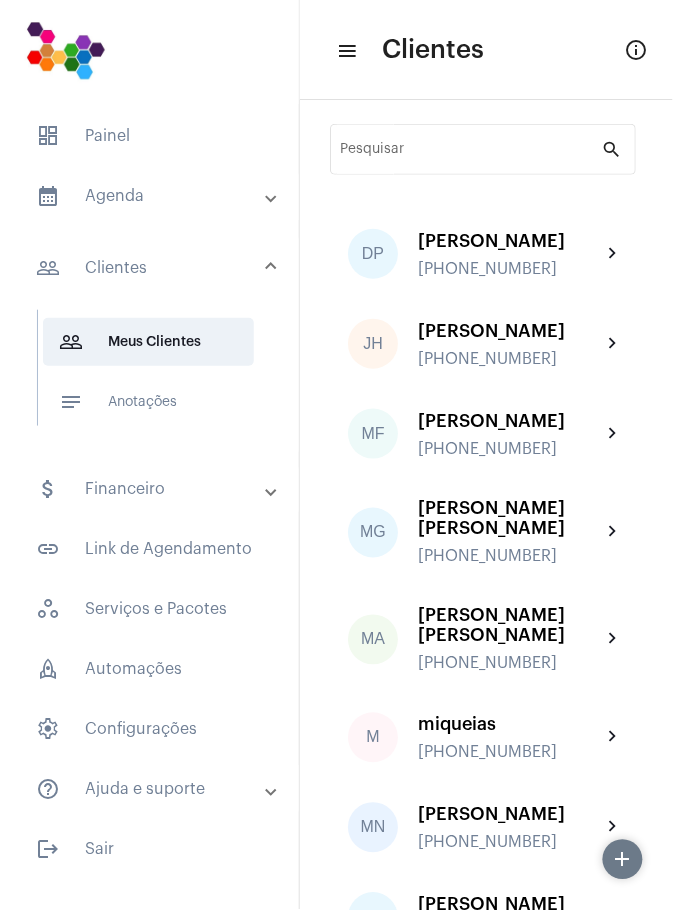 click on "chevron_right" 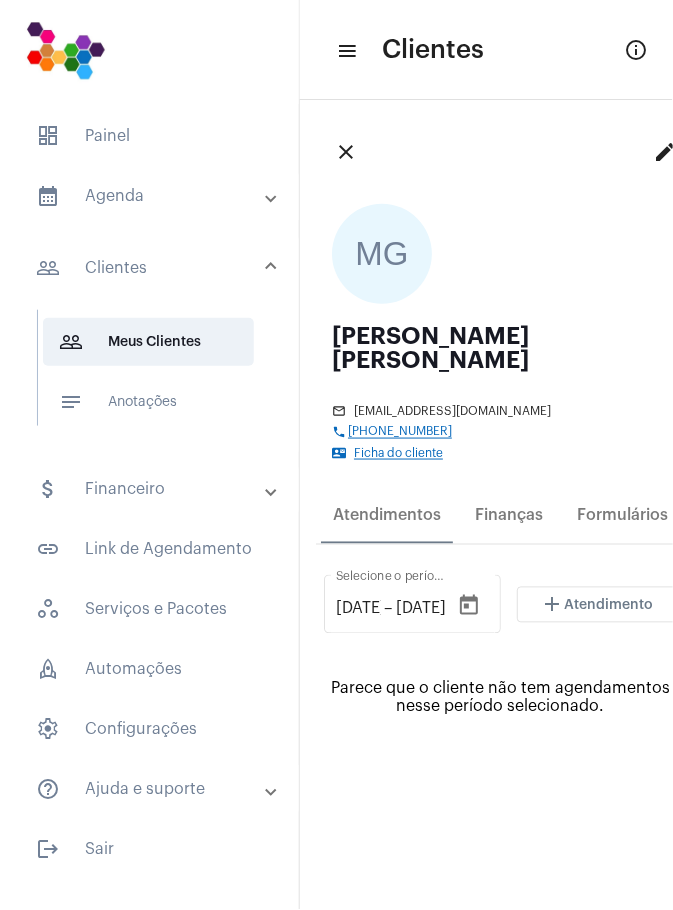 click on "edit" 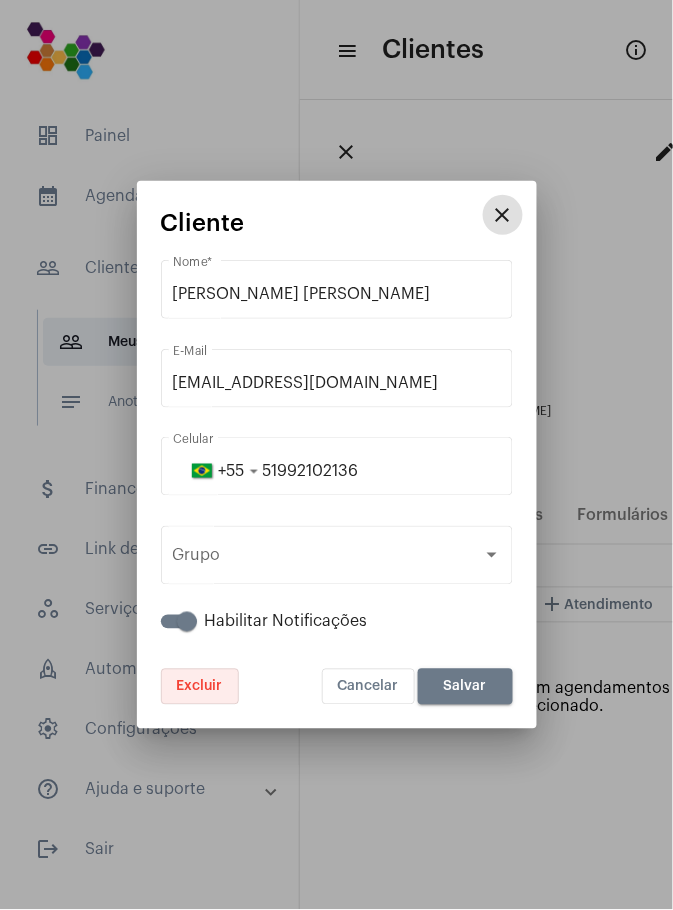 click on "Excluir" at bounding box center (200, 687) 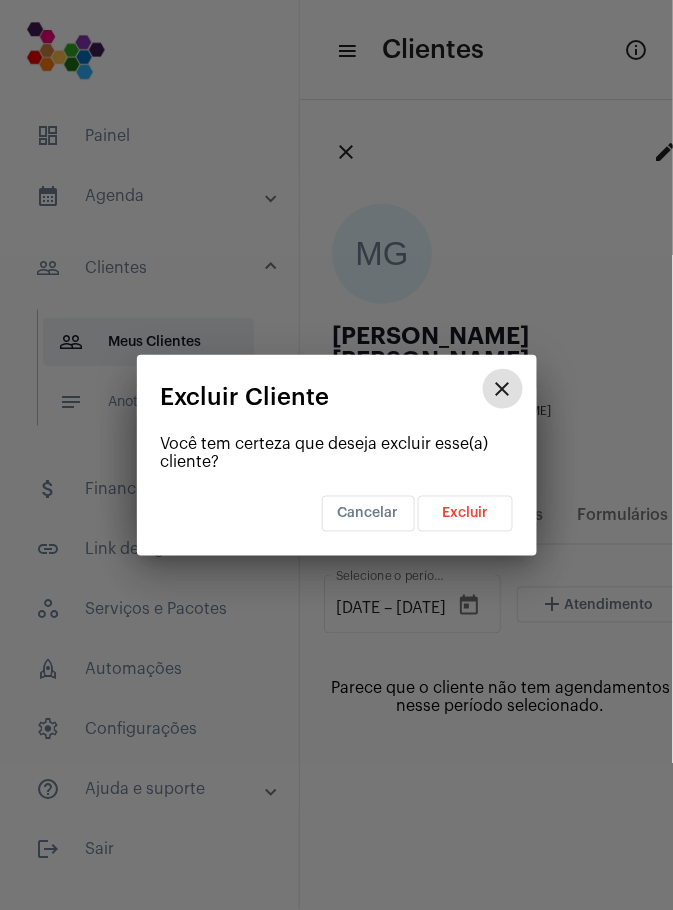 click on "Excluir" at bounding box center (465, 514) 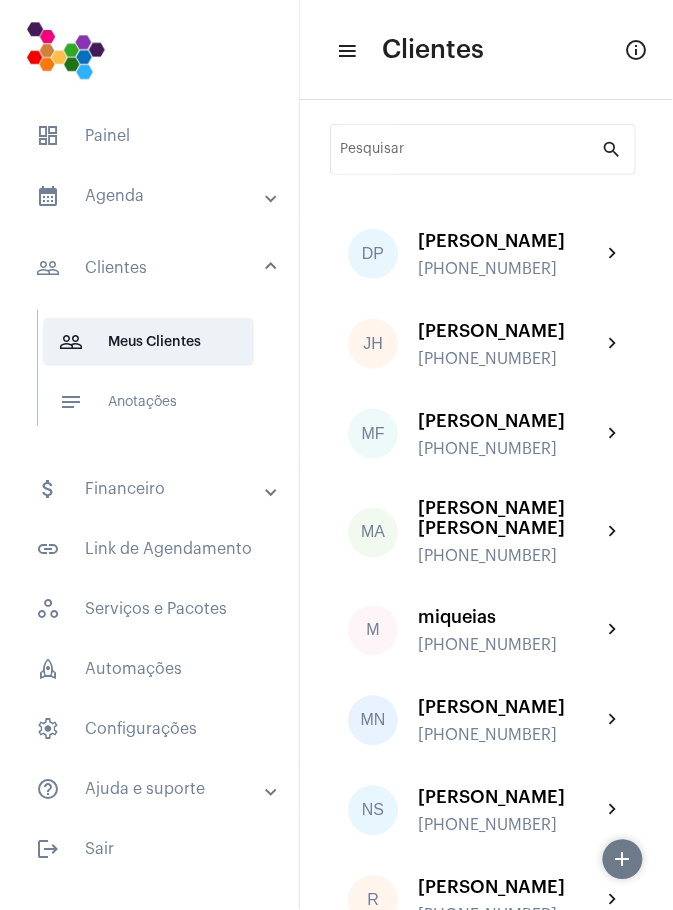 click on "chevron_right" 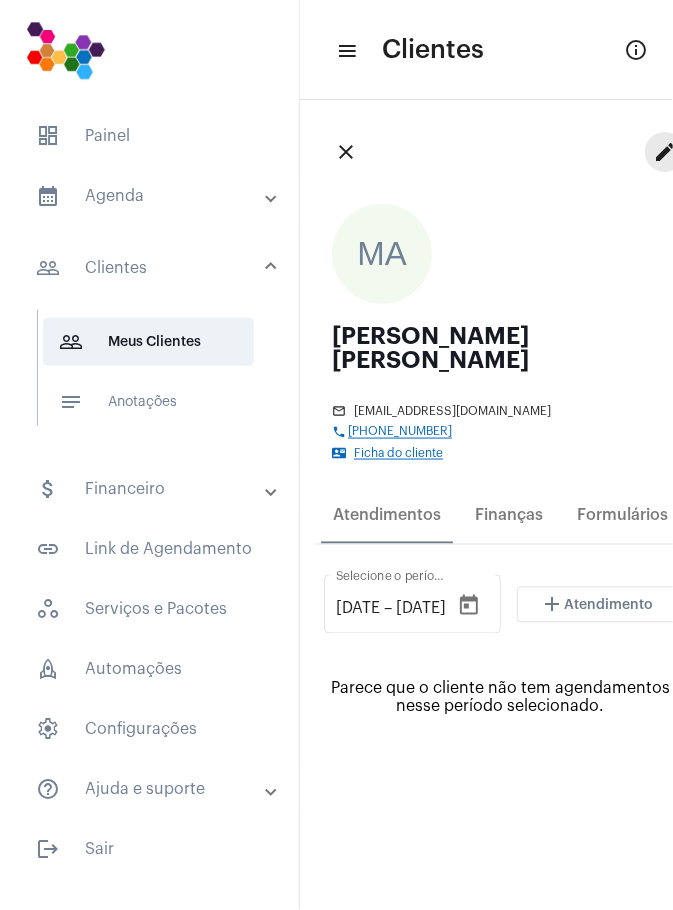click on "edit" 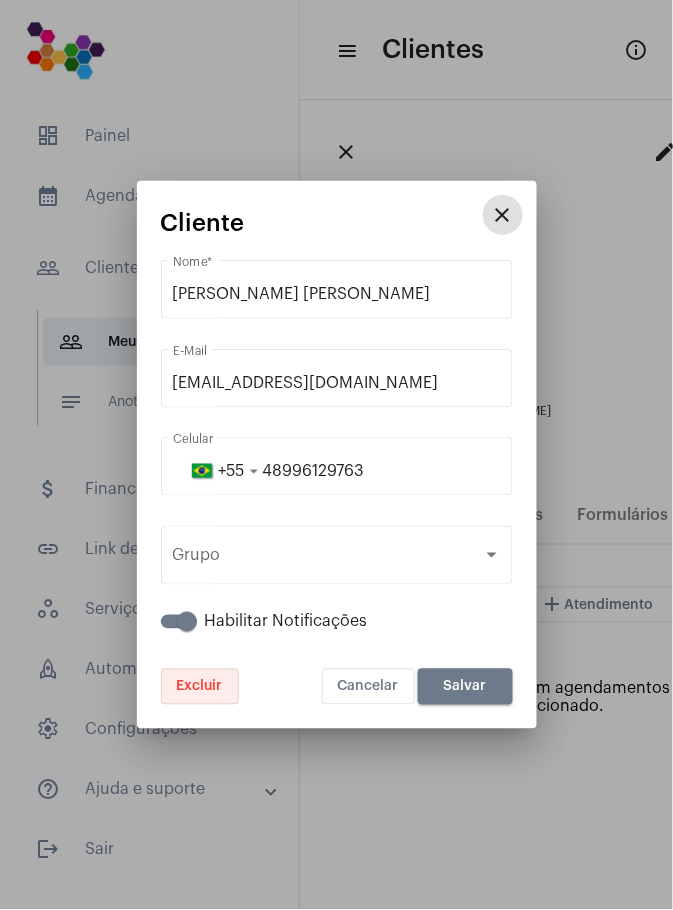 click on "Excluir" at bounding box center [200, 687] 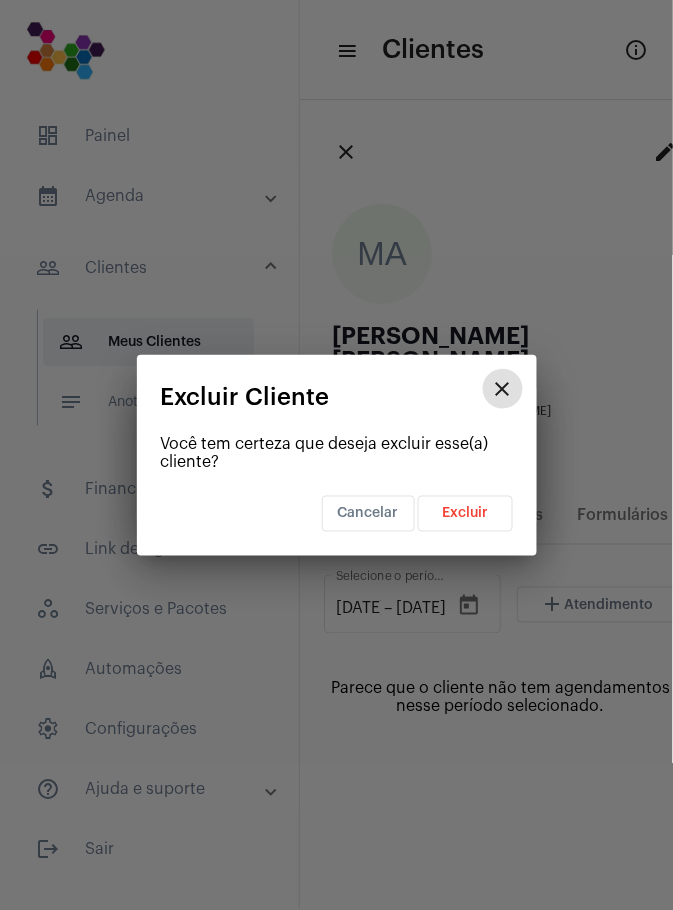 click on "Excluir" at bounding box center [465, 514] 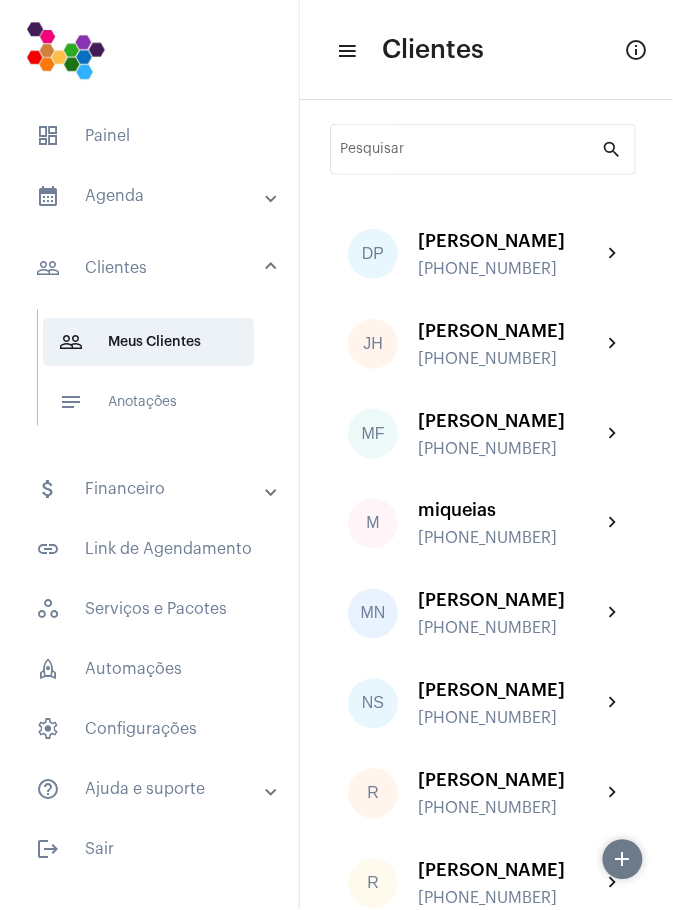 click on "chevron_right" 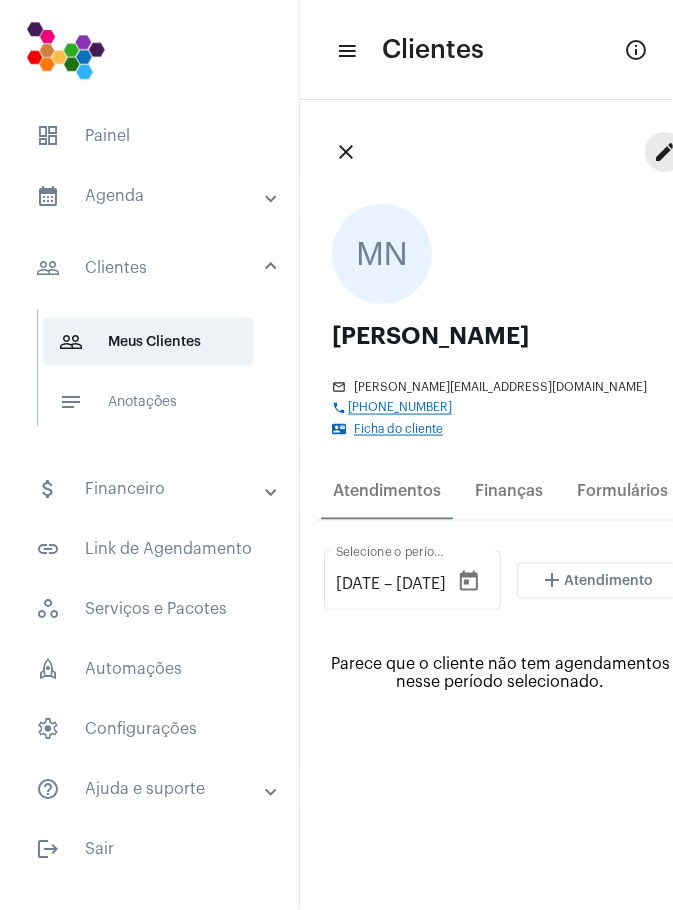click on "edit" 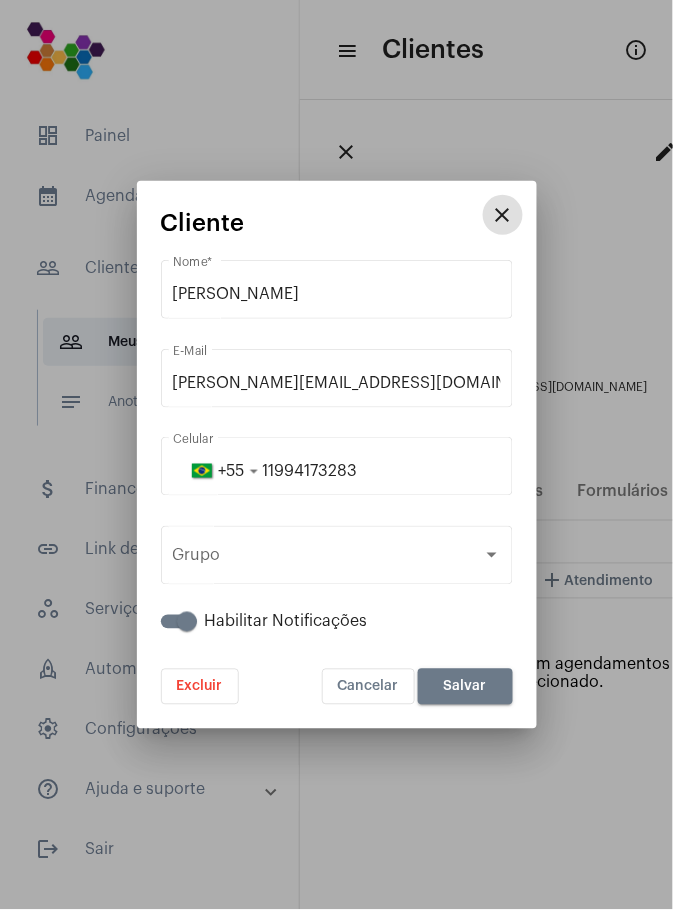 click on "Excluir" at bounding box center [200, 687] 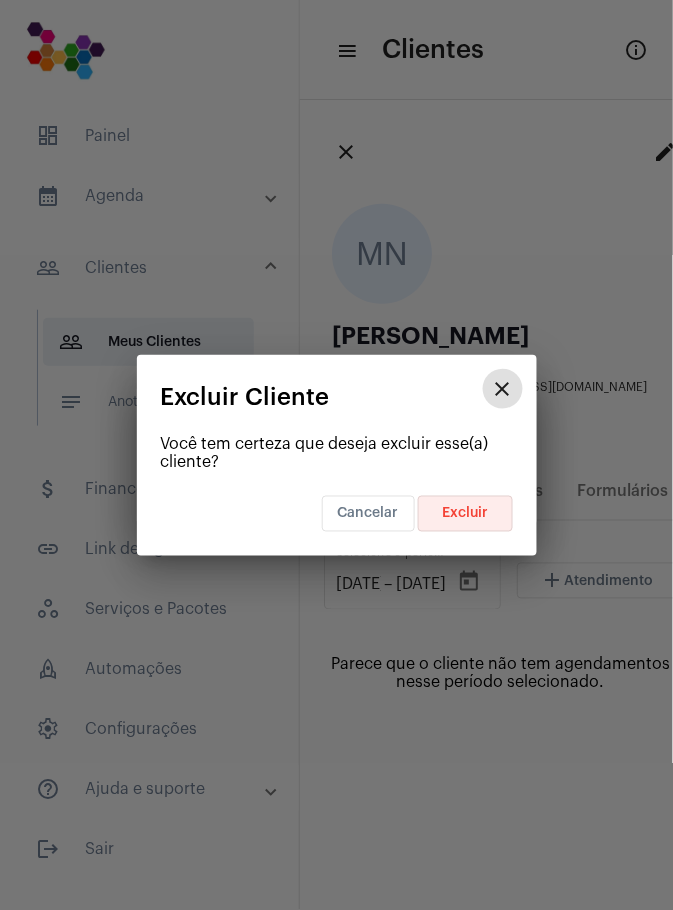 click on "Excluir" at bounding box center [465, 514] 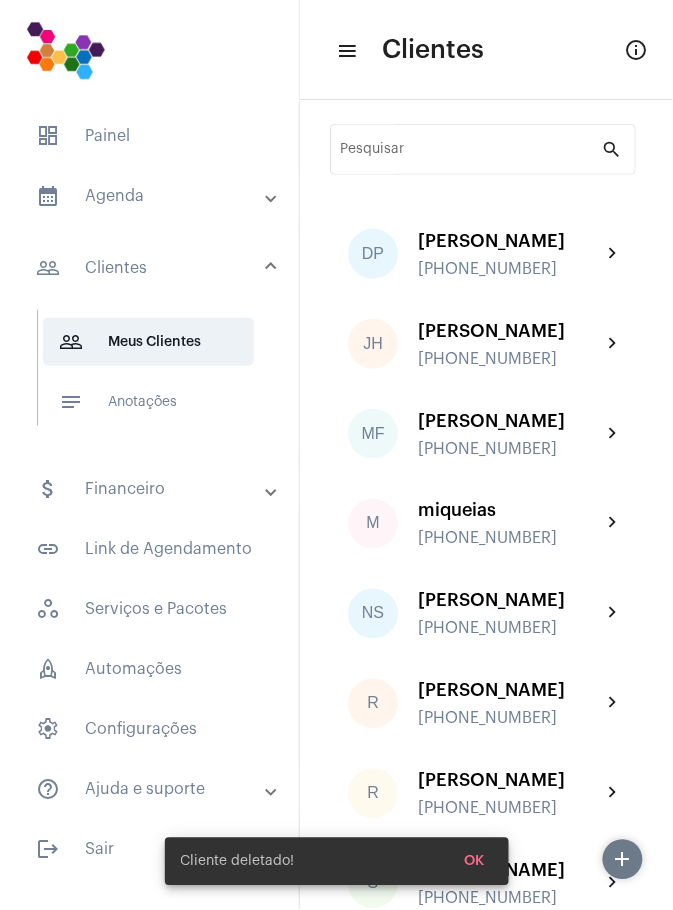 click on "chevron_right" 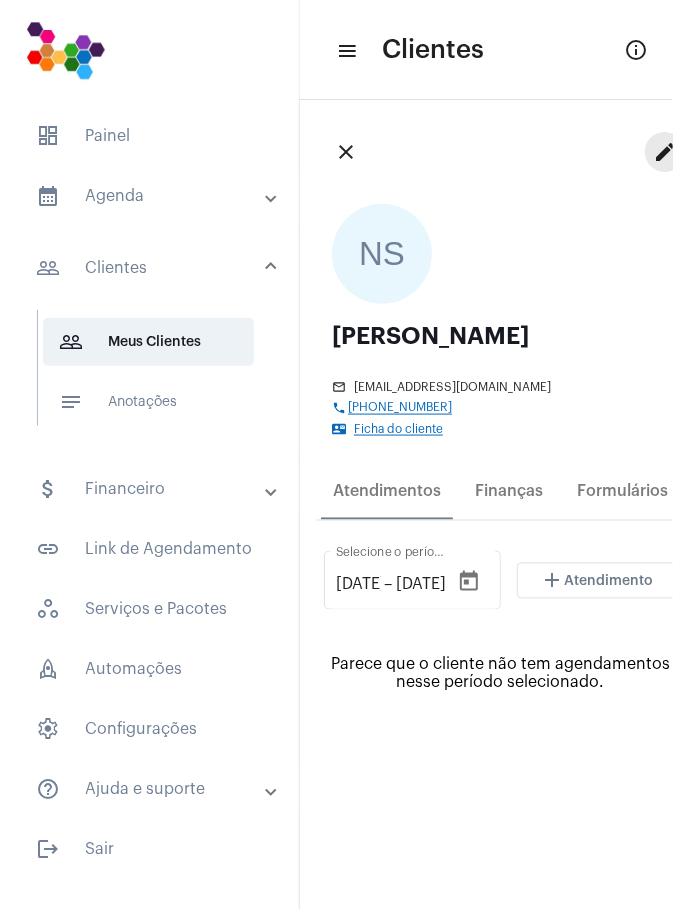 click on "edit" 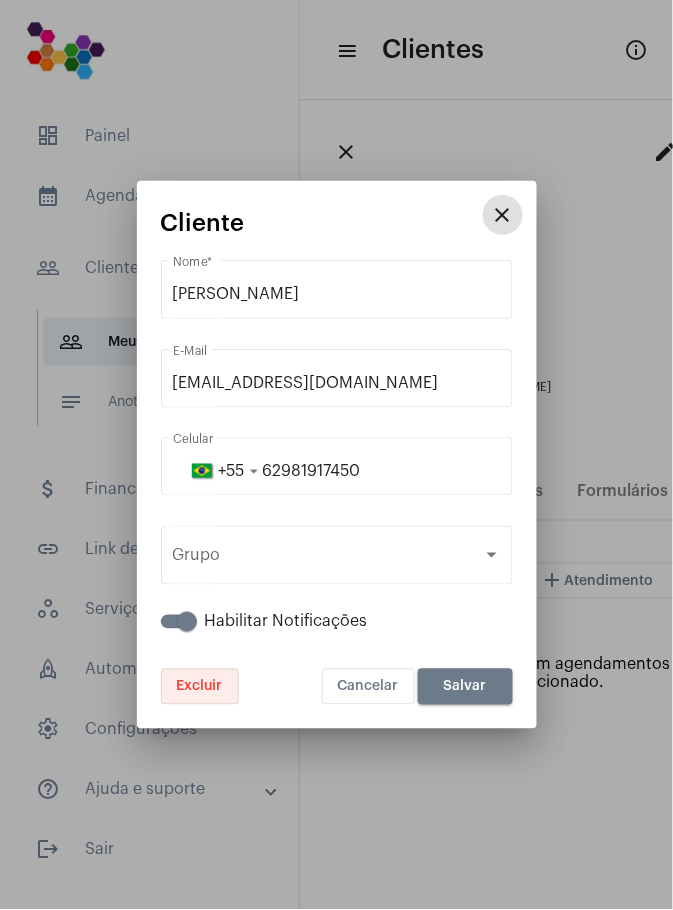click on "Excluir" at bounding box center [200, 687] 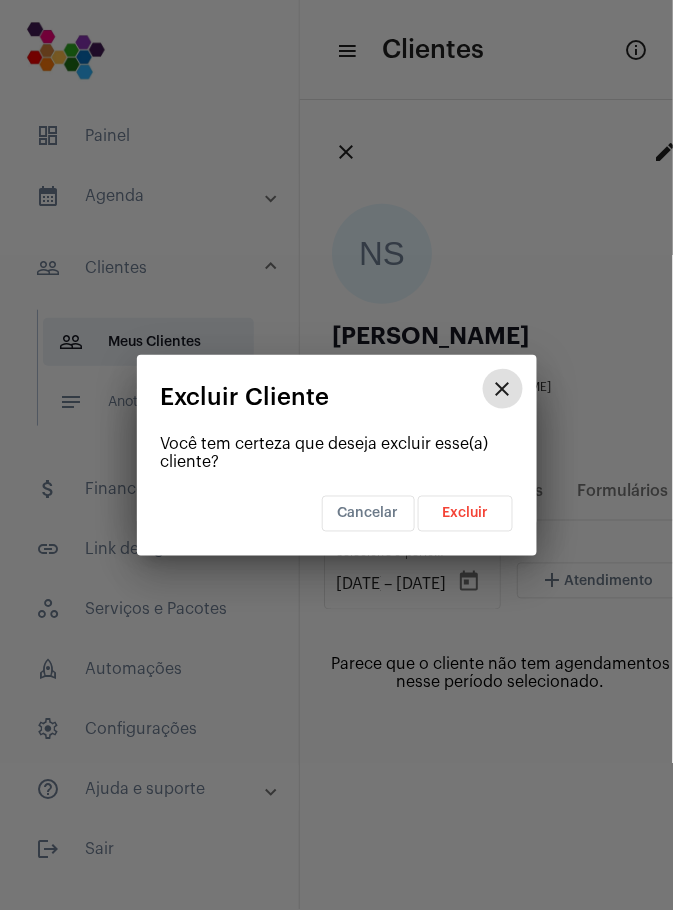 click on "Excluir" at bounding box center [465, 514] 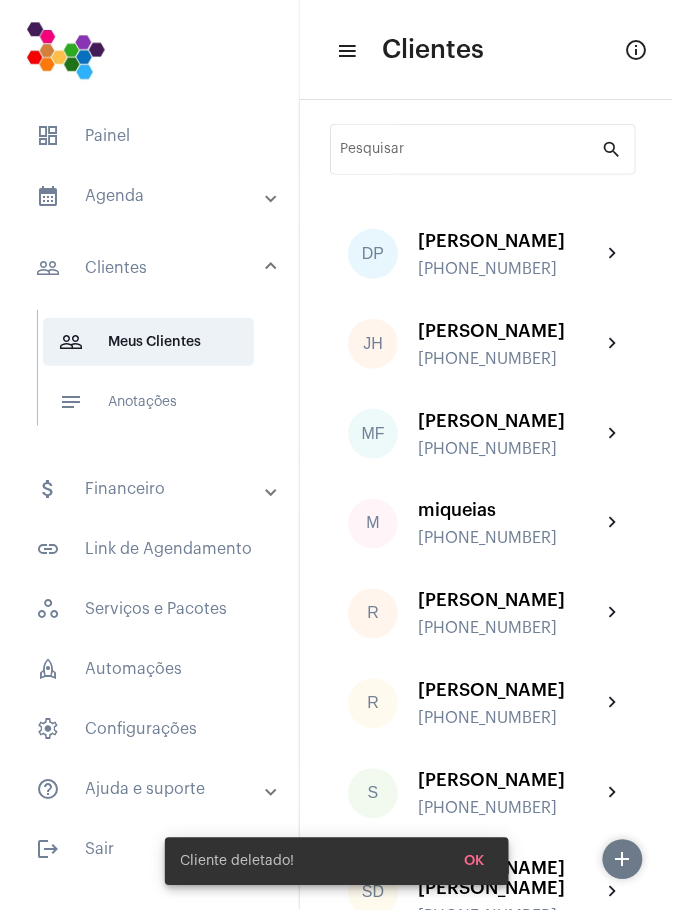 click on "chevron_right" 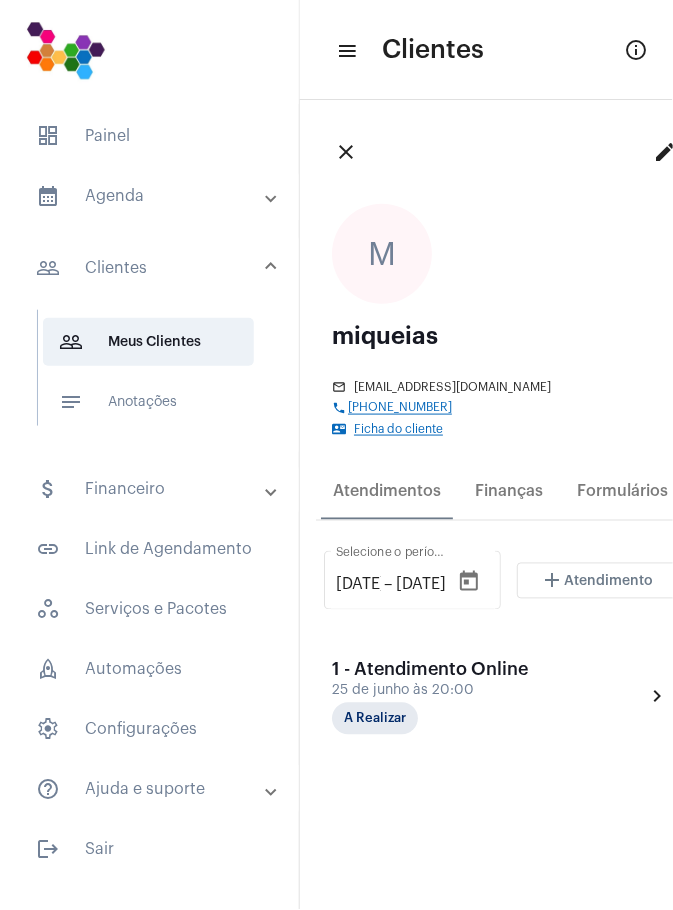 click on "edit" 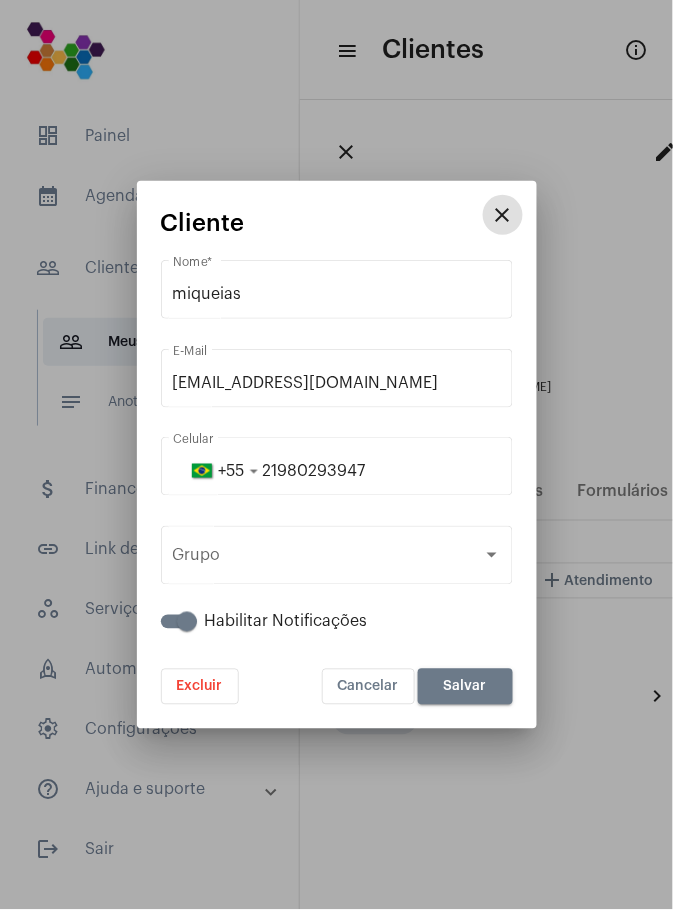 click on "Excluir" at bounding box center (200, 687) 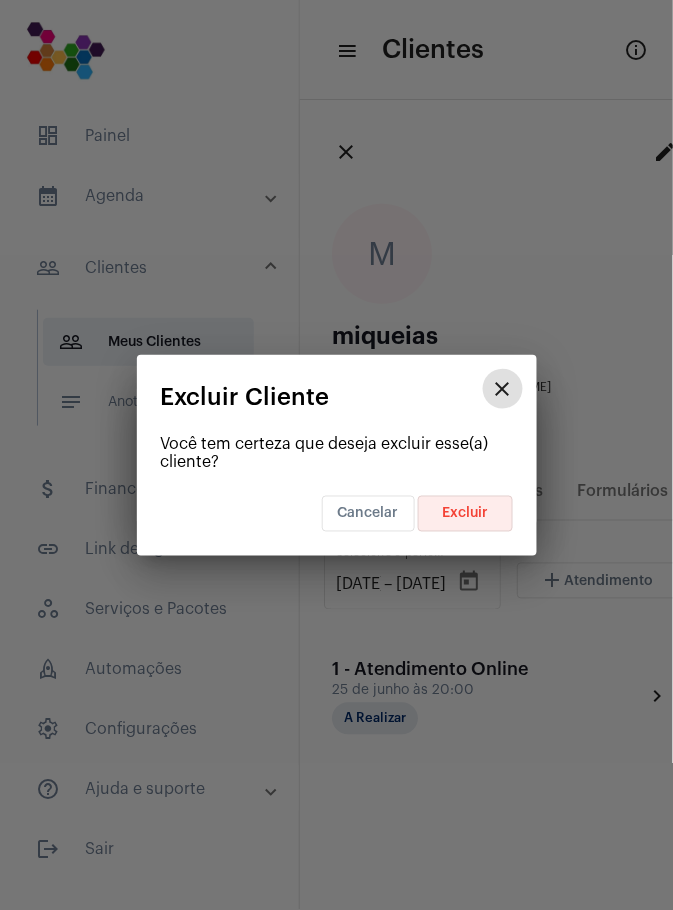 click on "Excluir" at bounding box center (465, 514) 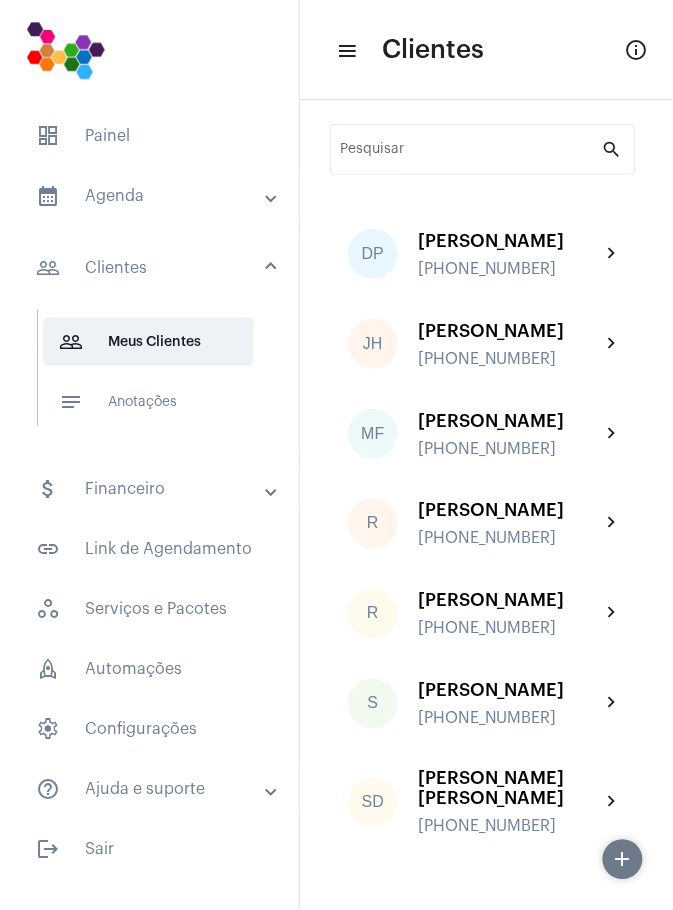 click on "chevron_right" 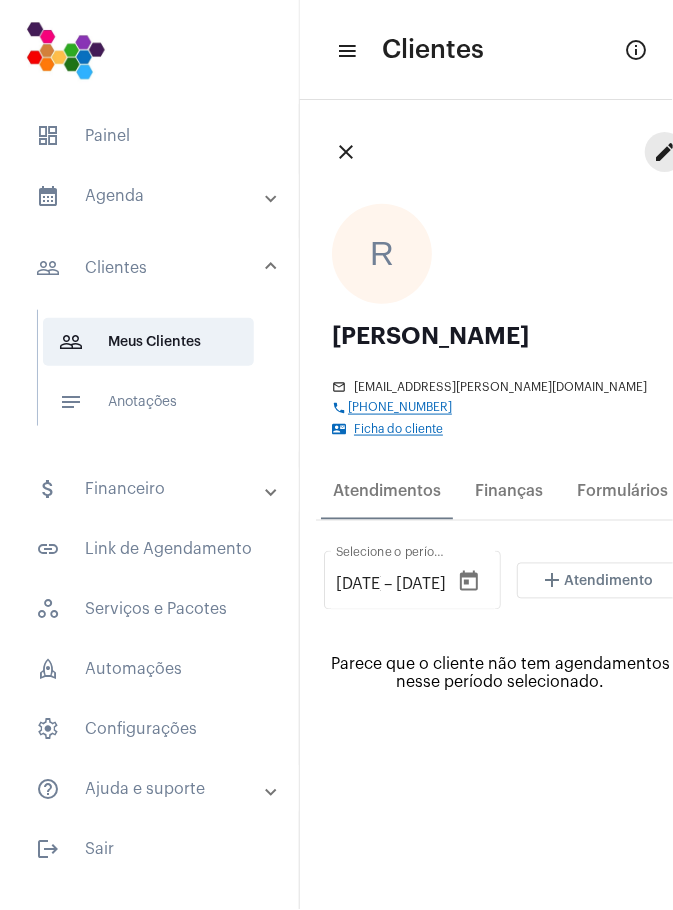 click on "edit" 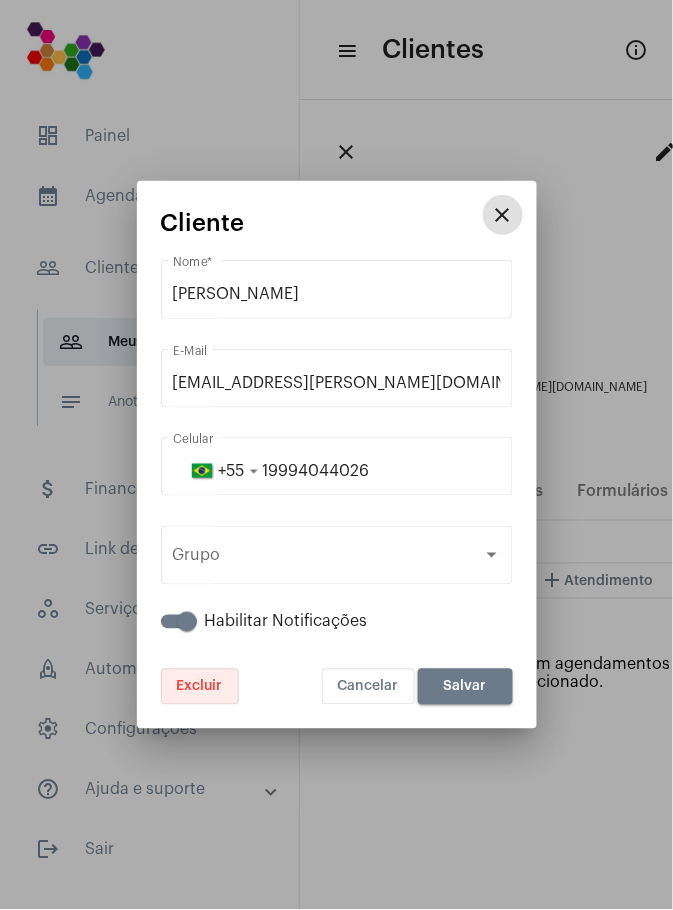 click on "Excluir" at bounding box center (200, 687) 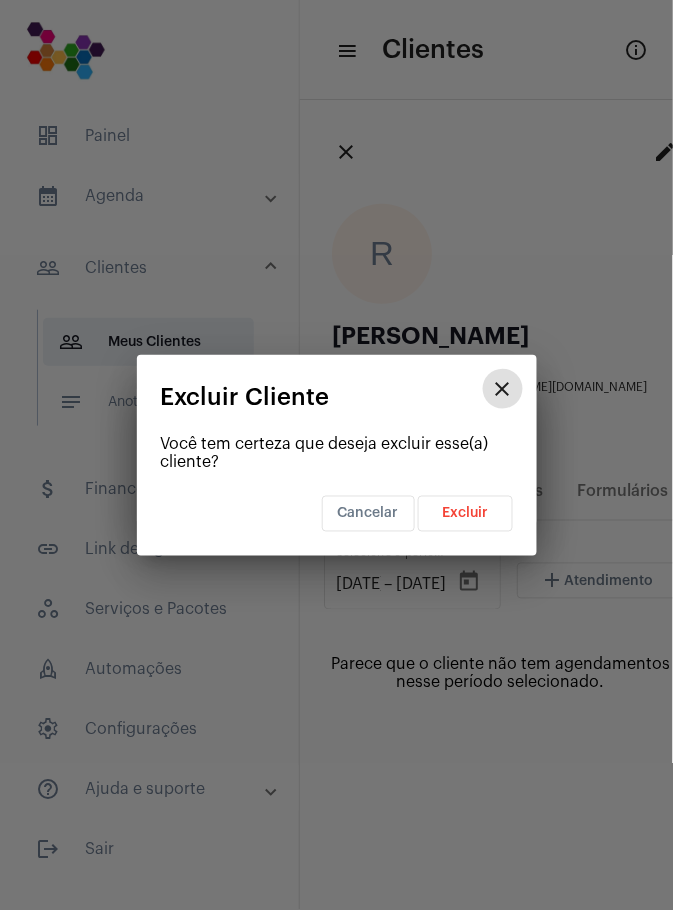 click on "Excluir" at bounding box center (465, 514) 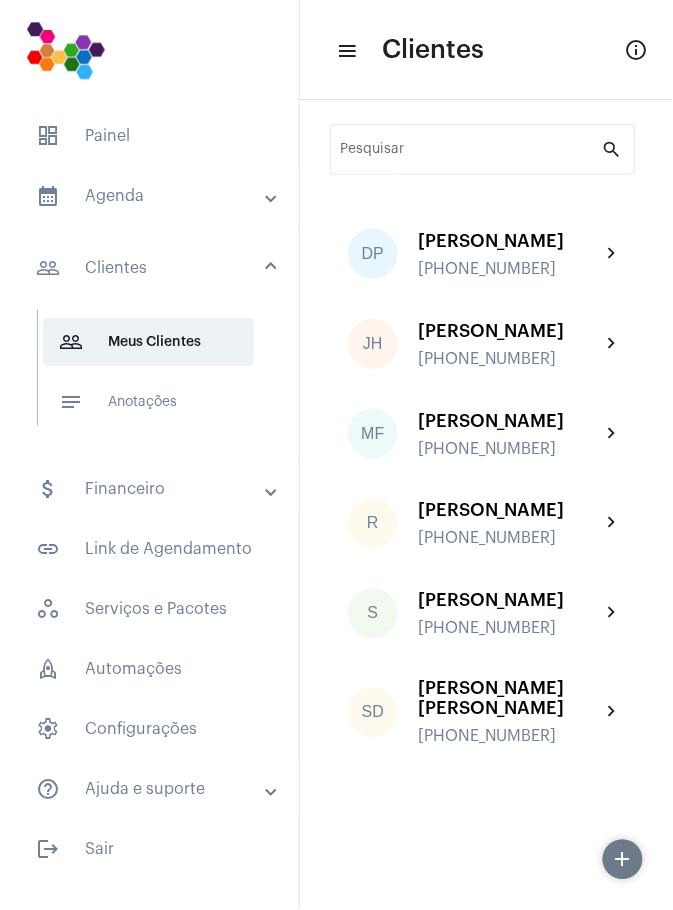 click on "chevron_right" 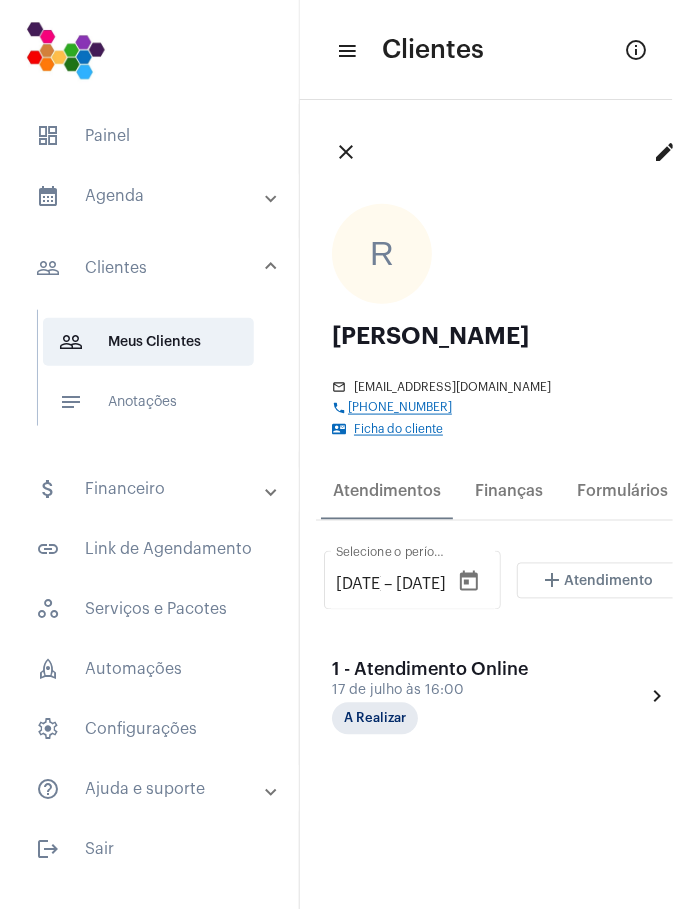 click on "edit" 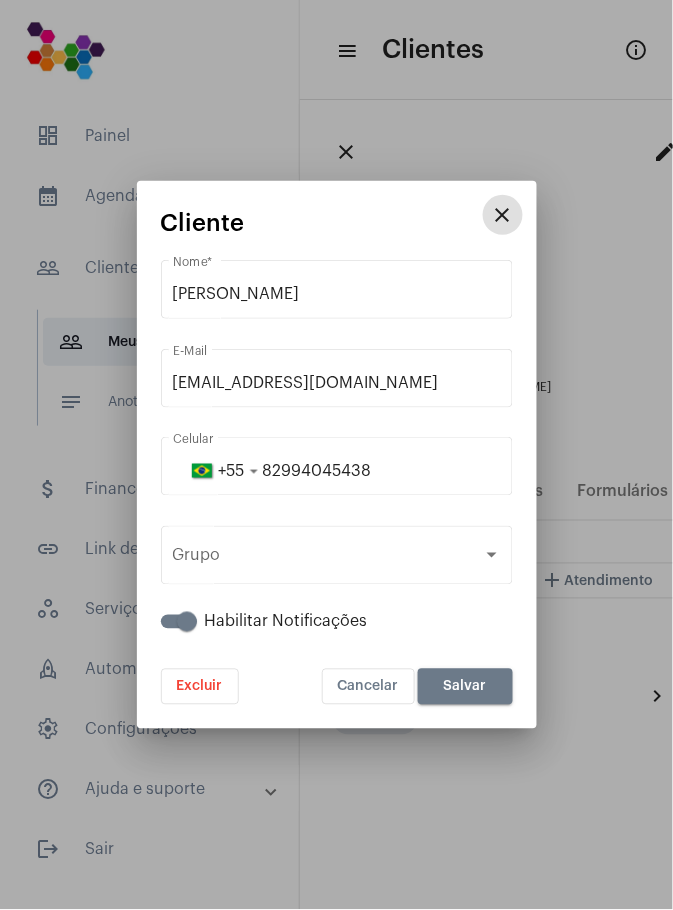 click on "Excluir" at bounding box center (200, 687) 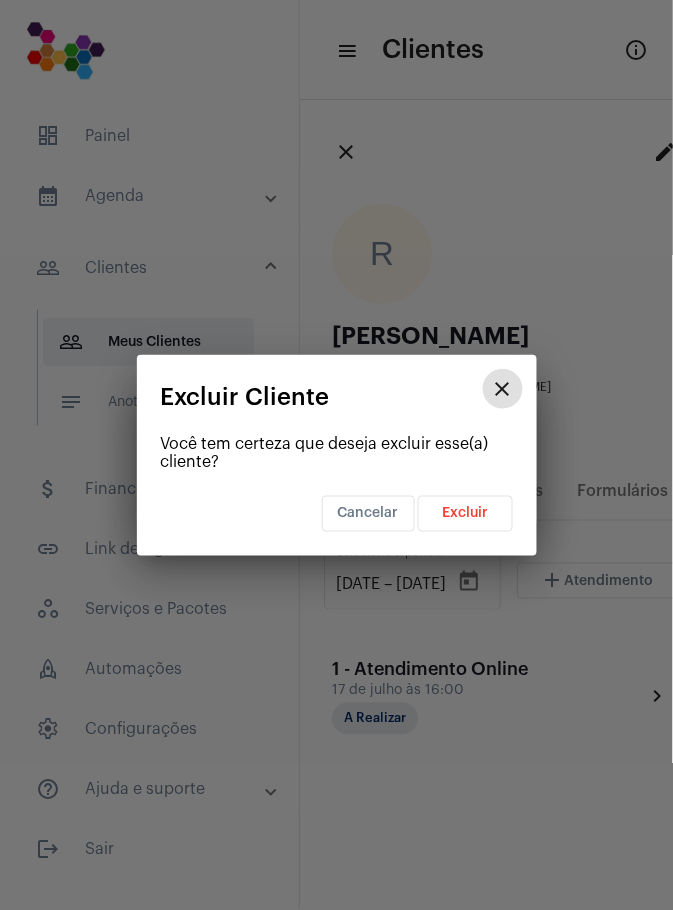 click on "Excluir" at bounding box center [465, 514] 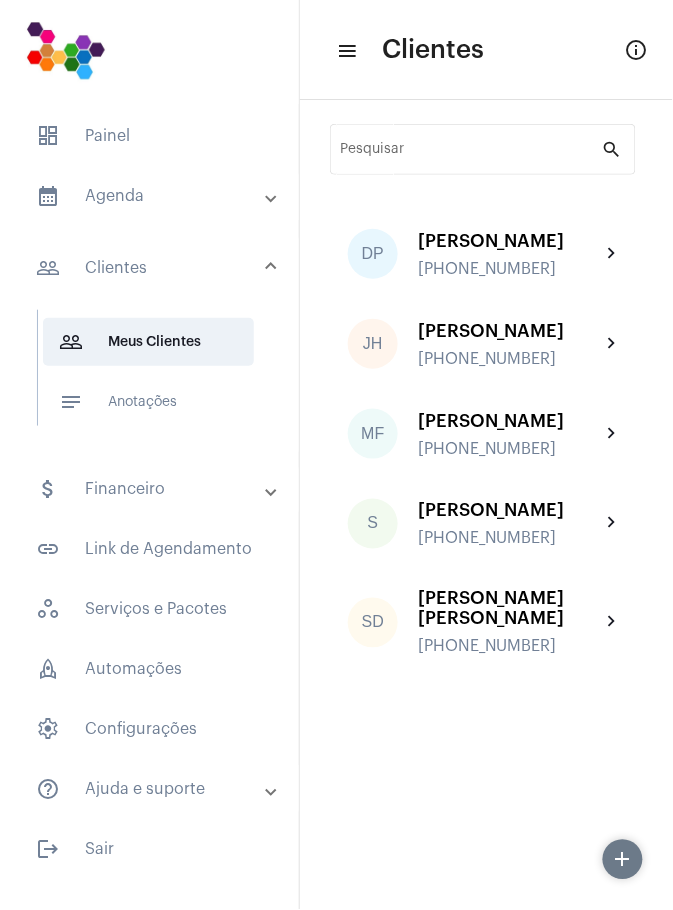 click on "chevron_right" 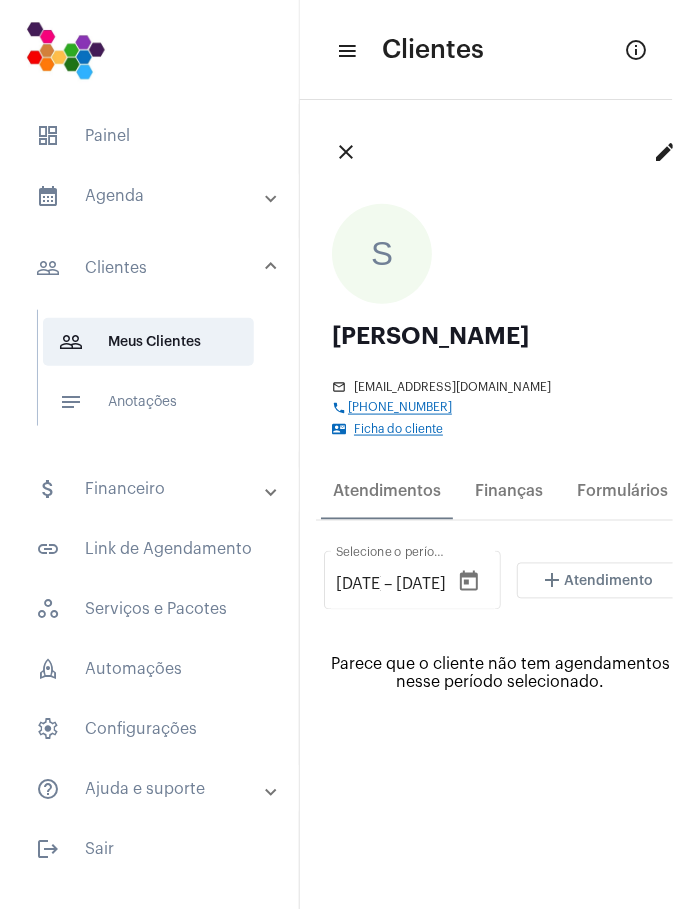 click on "edit" 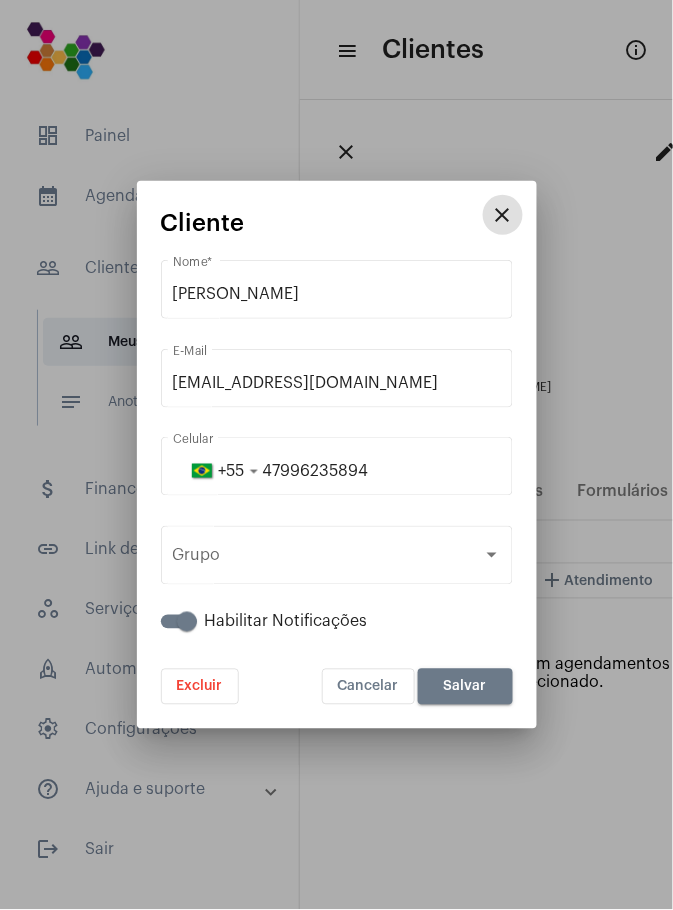 click on "Excluir" at bounding box center [200, 687] 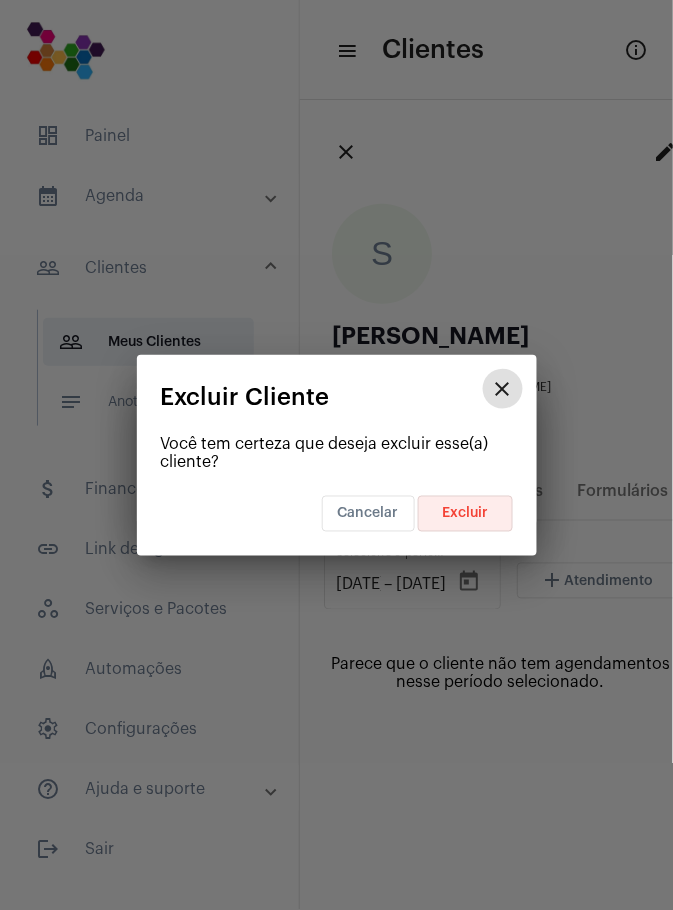 click on "Excluir" at bounding box center [465, 514] 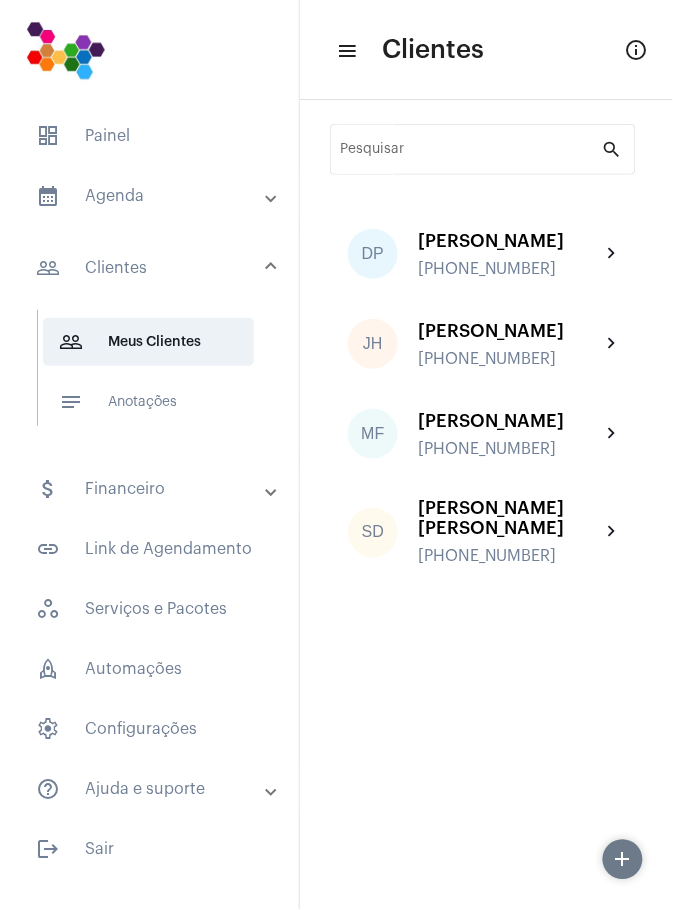 click on "link_outlined  Link de Agendamento" 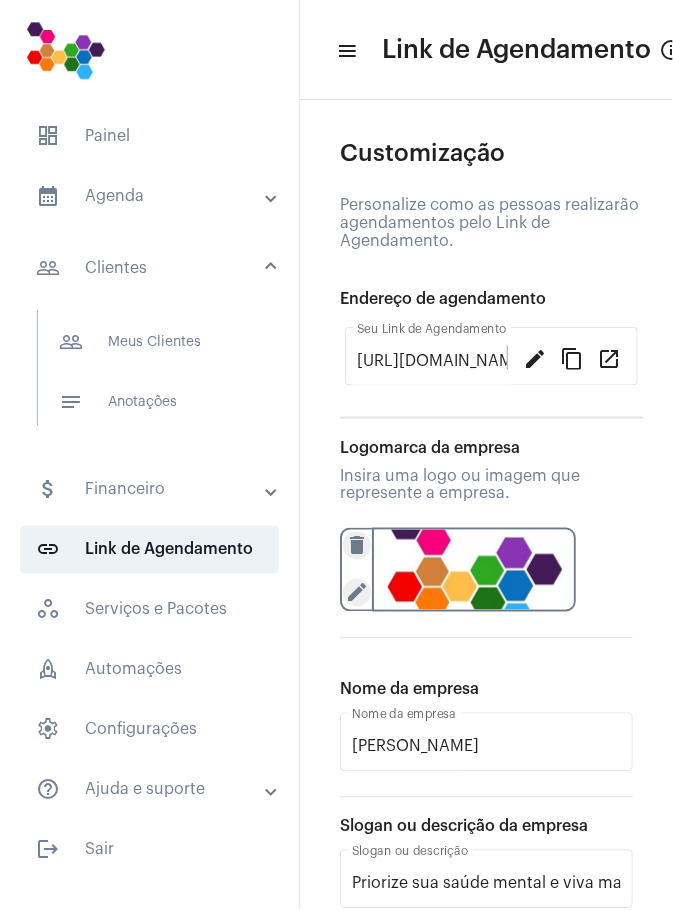 click on "[URL][DOMAIN_NAME]" at bounding box center (432, 361) 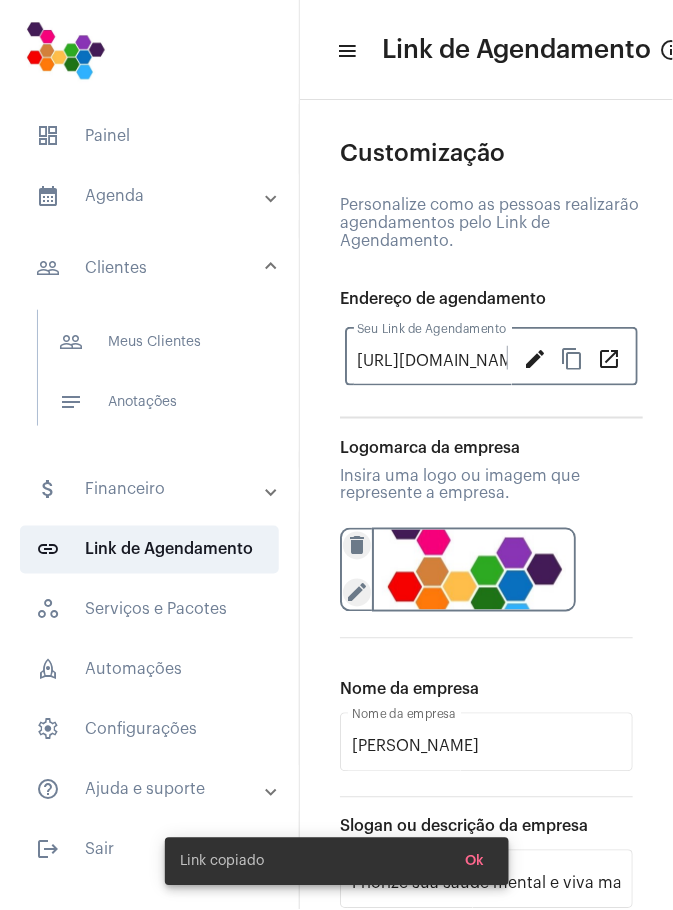 click on "edit" 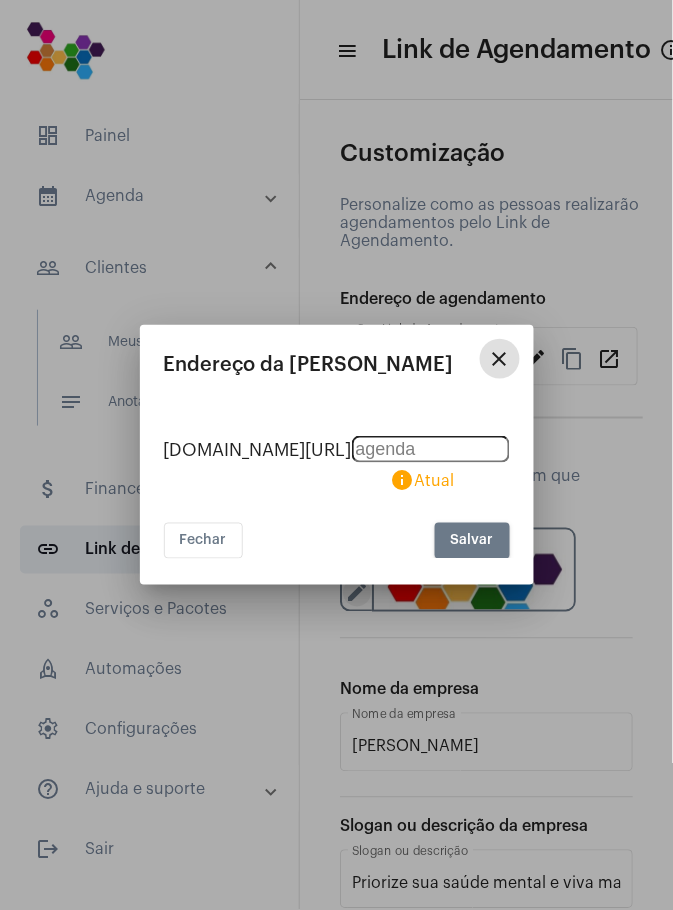 click on "Fechar" at bounding box center (203, 541) 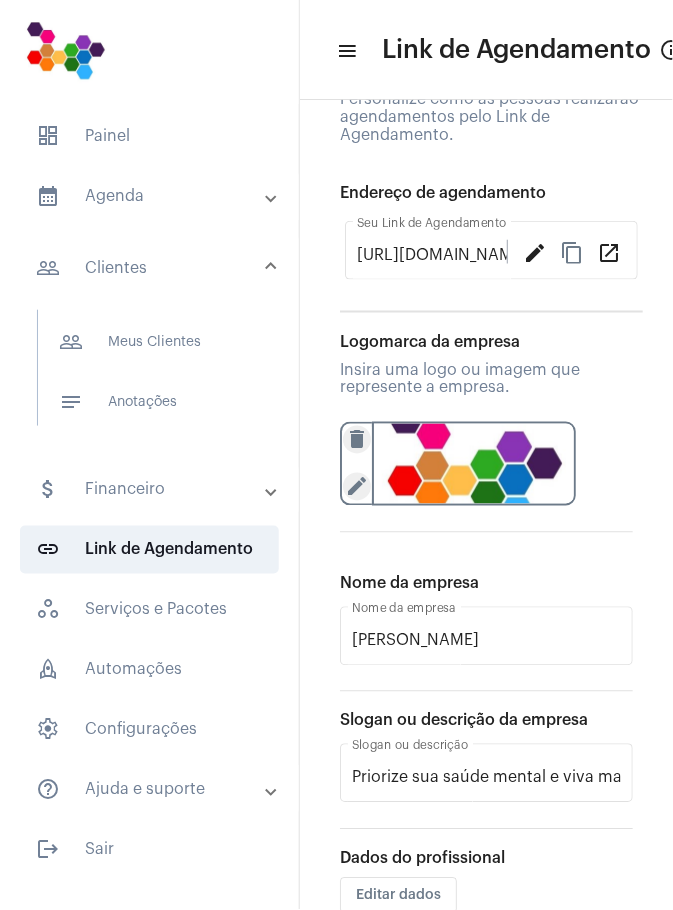 scroll, scrollTop: 130, scrollLeft: 0, axis: vertical 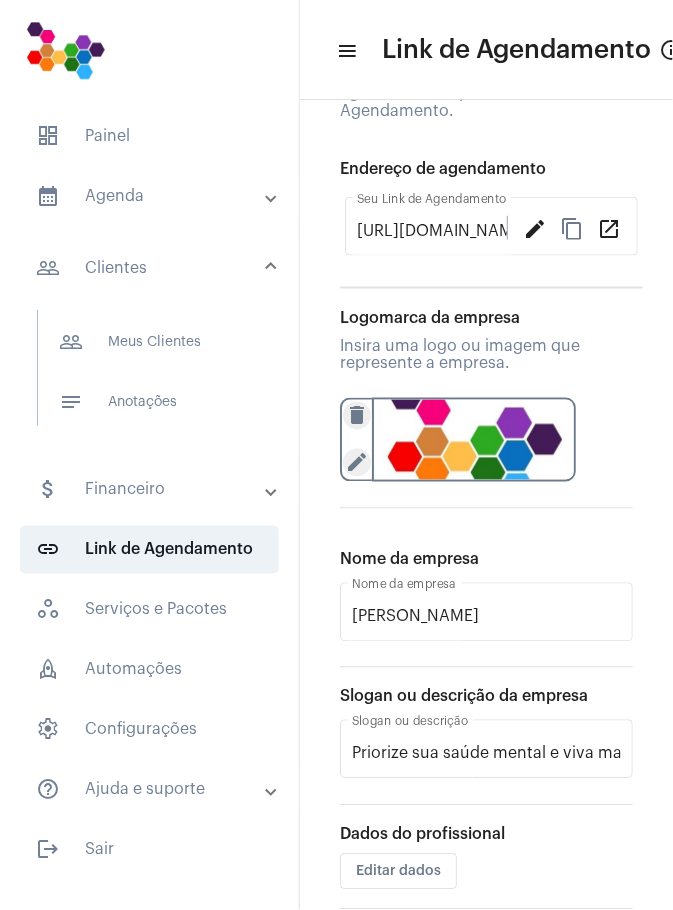 click on "Priorize sua saúde mental e viva mais leve" at bounding box center (486, 754) 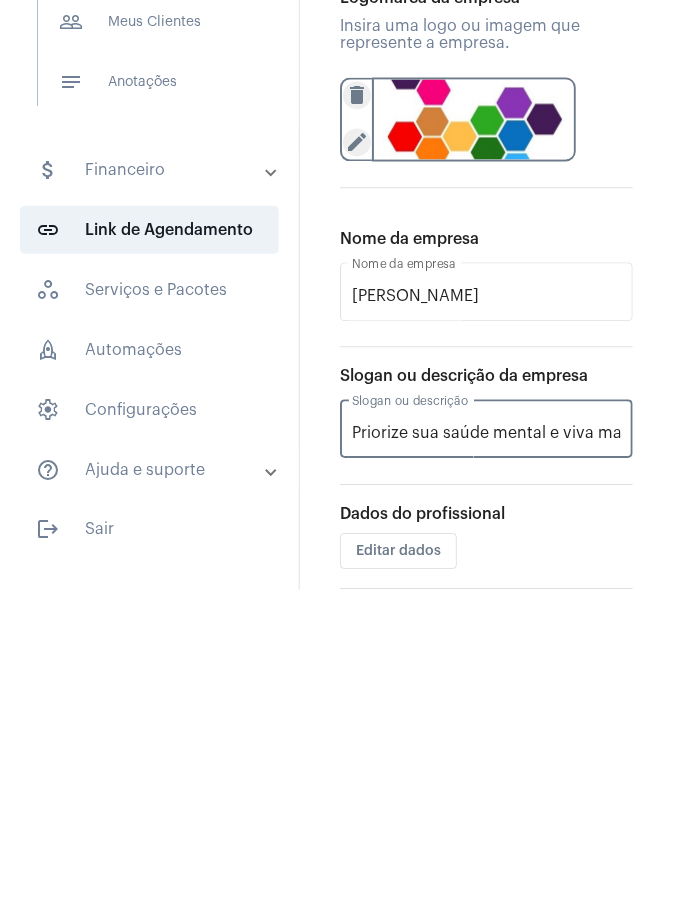 scroll, scrollTop: 0, scrollLeft: 42, axis: horizontal 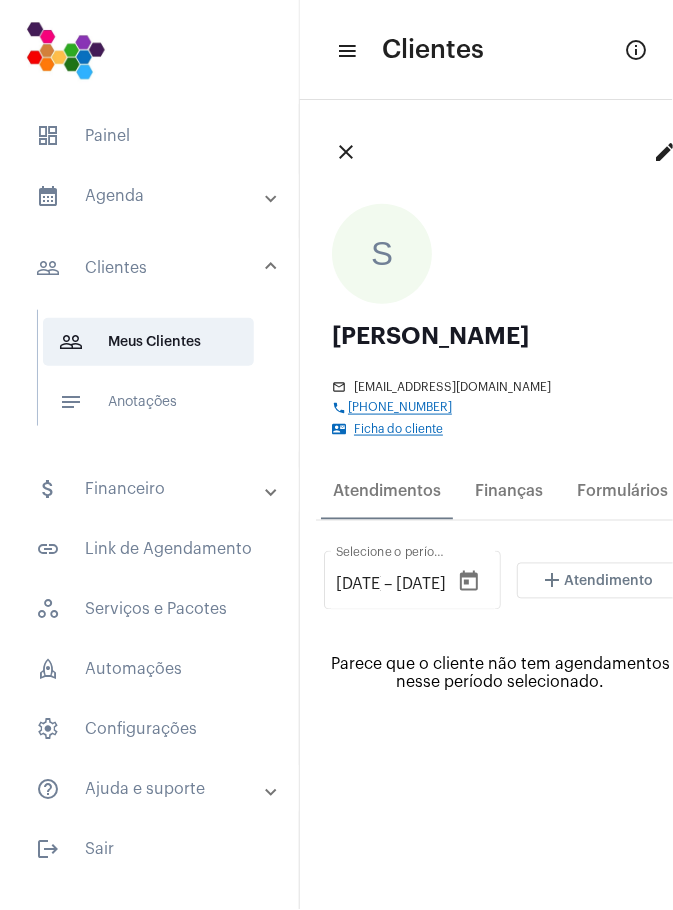 click on "edit" 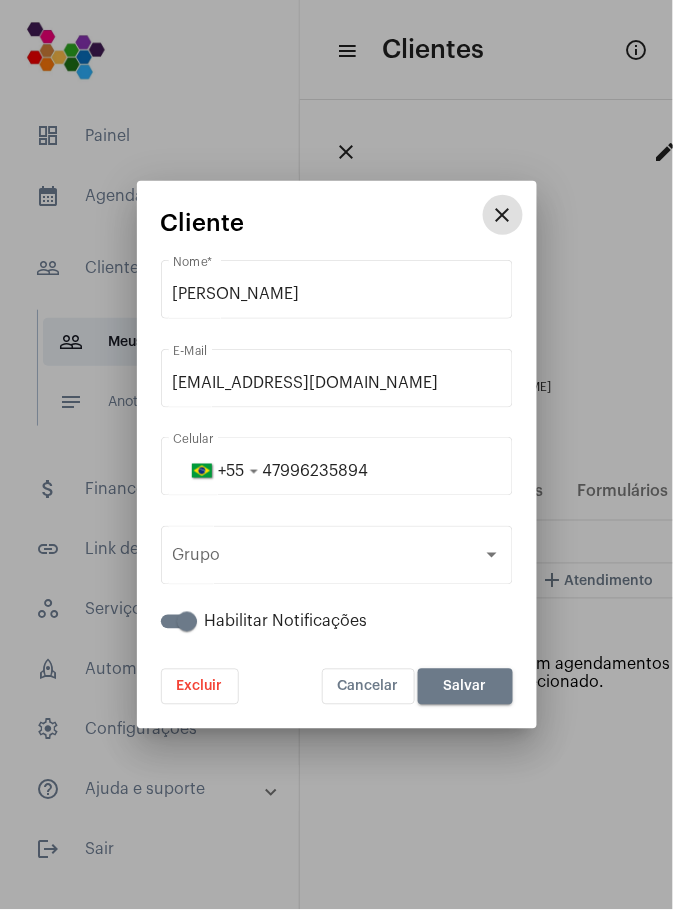 click on "Excluir" at bounding box center [200, 687] 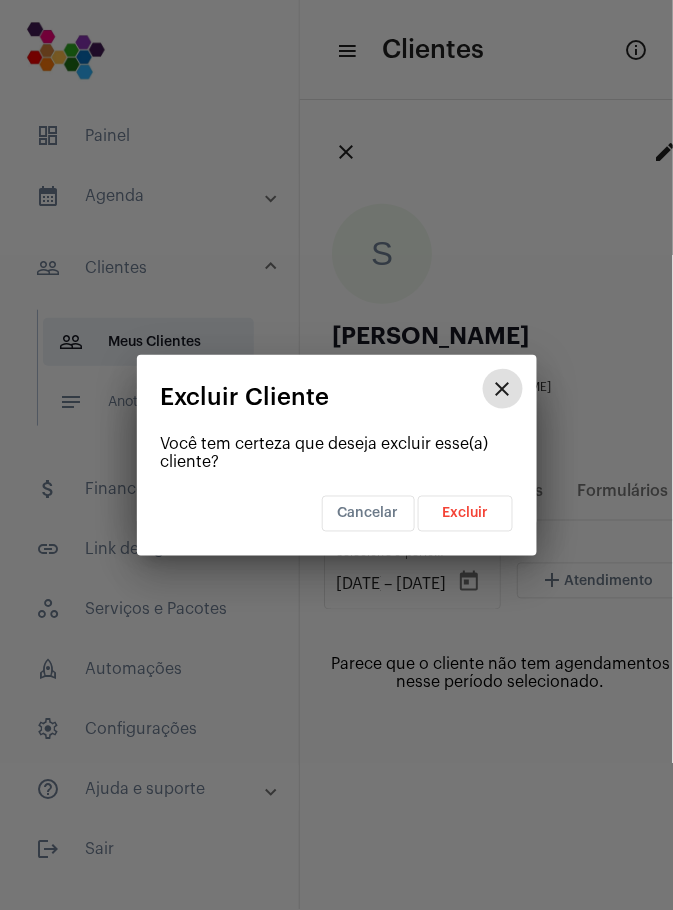 click on "Excluir" at bounding box center [465, 514] 